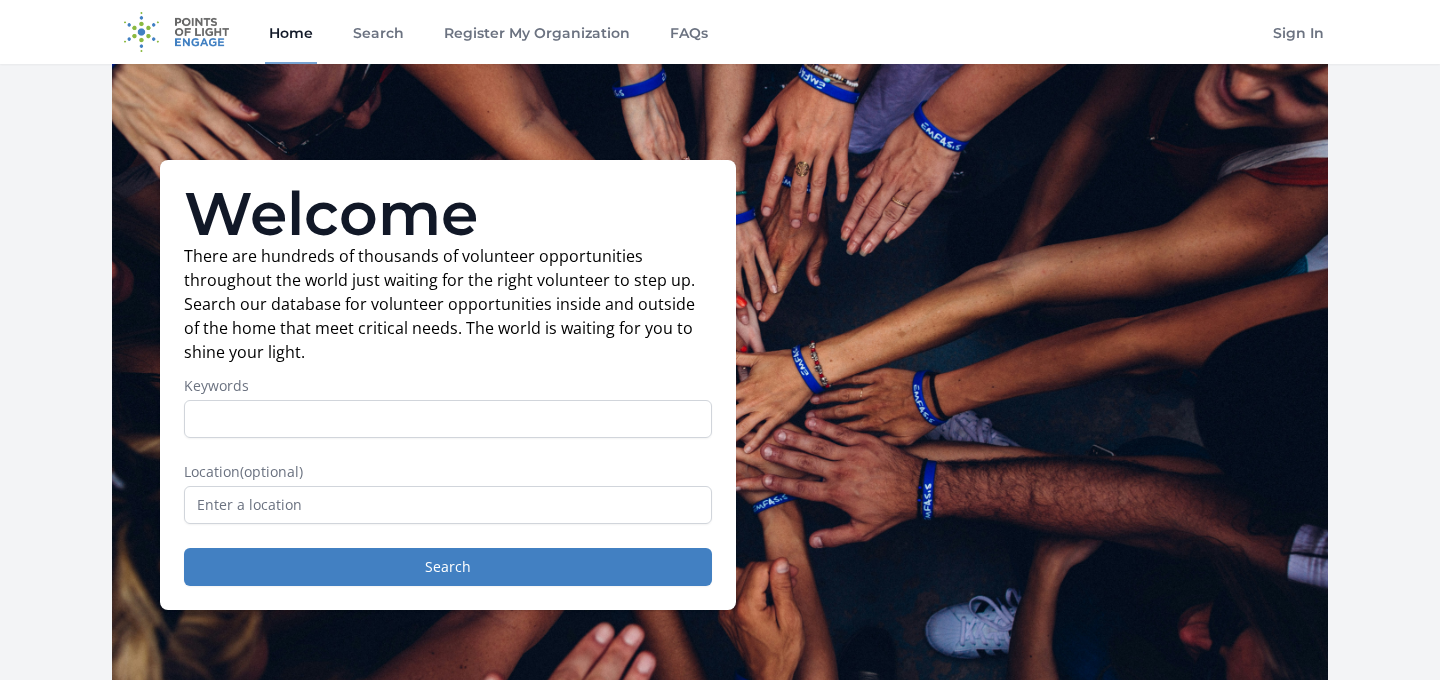 scroll, scrollTop: 0, scrollLeft: 0, axis: both 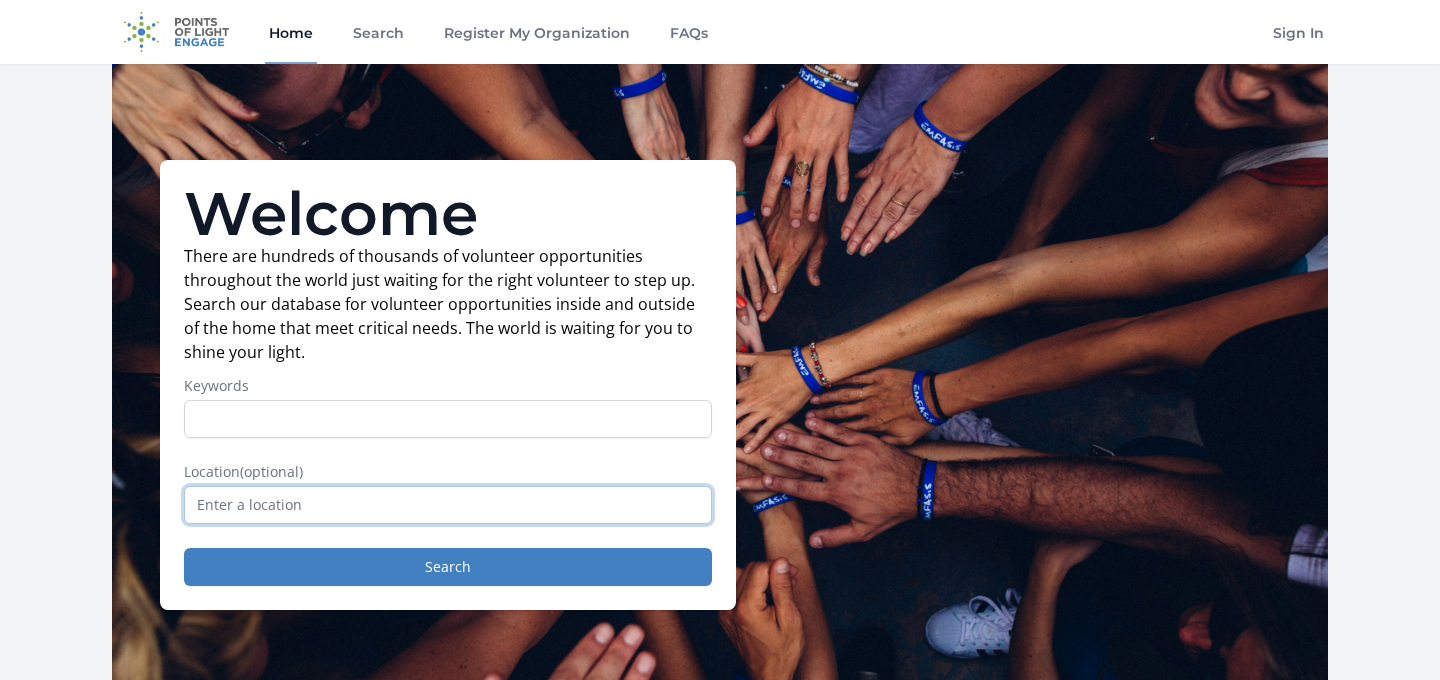 click at bounding box center [448, 505] 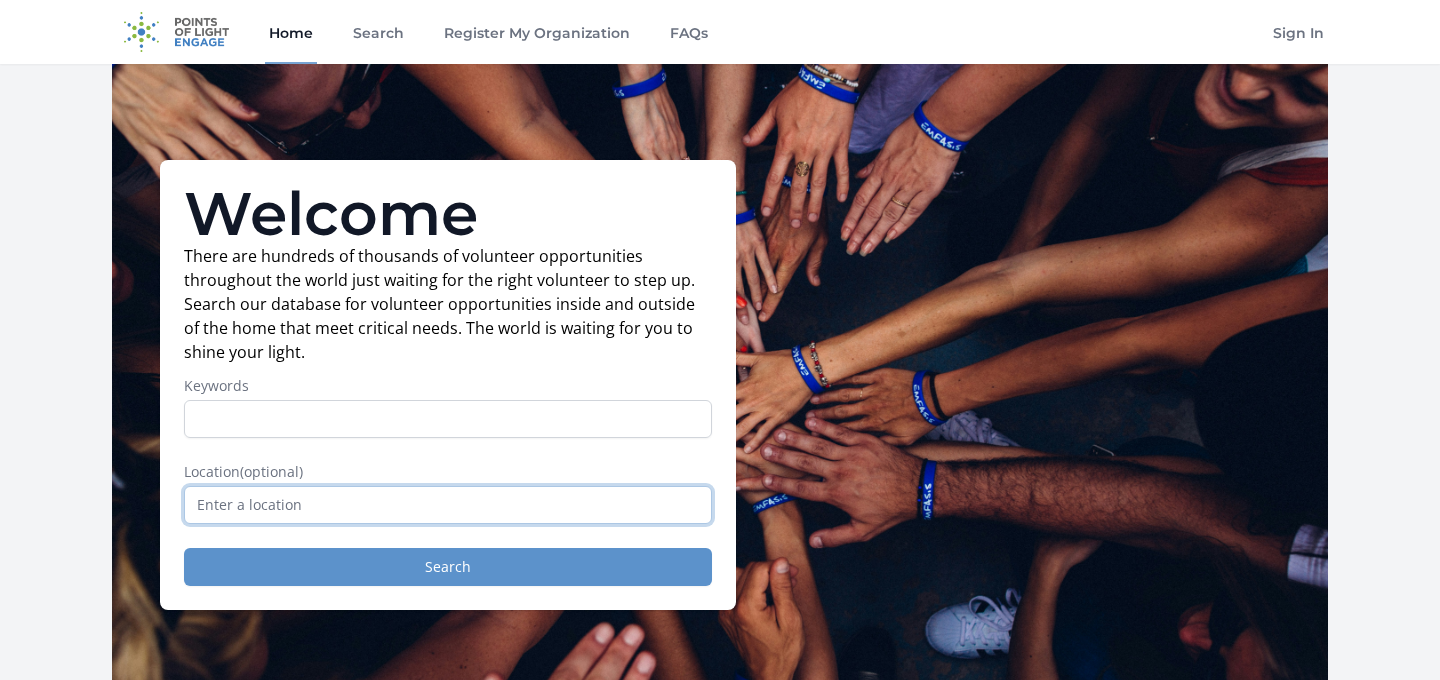 type on "j" 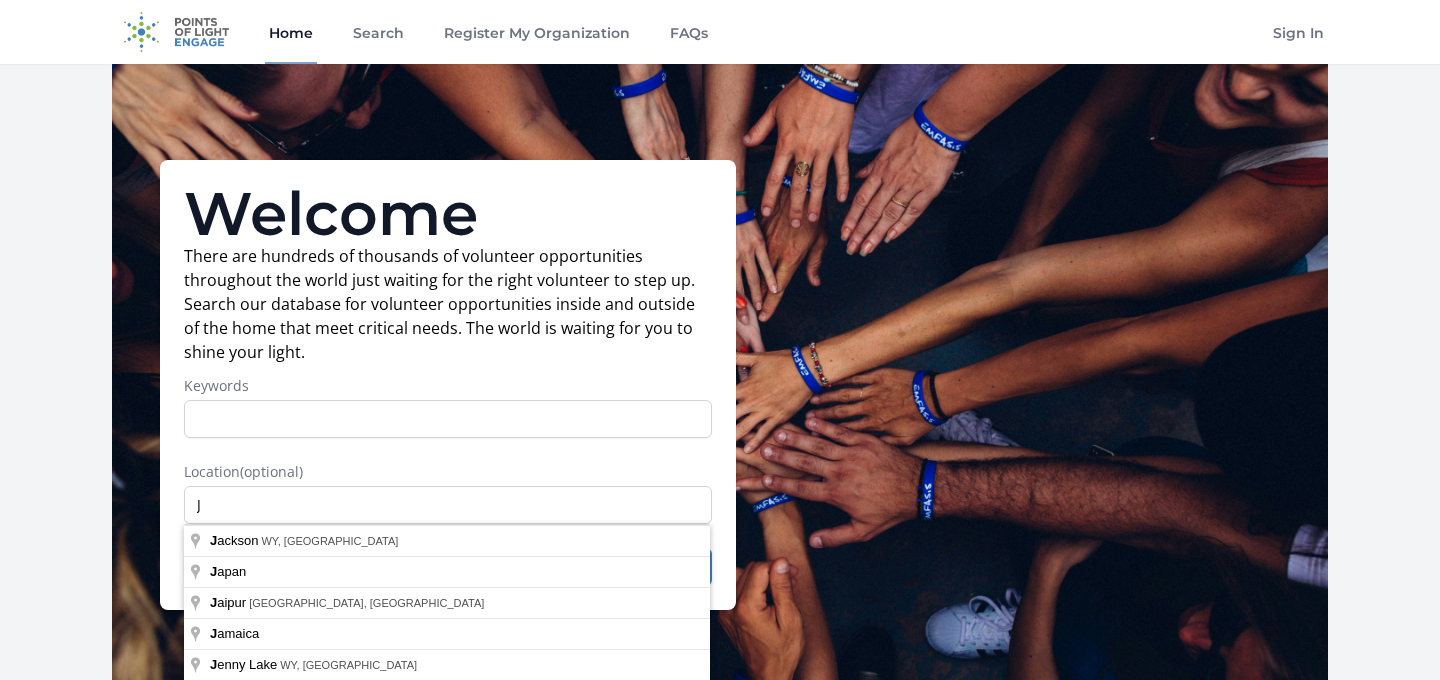 type on "[PERSON_NAME], [GEOGRAPHIC_DATA], [GEOGRAPHIC_DATA]" 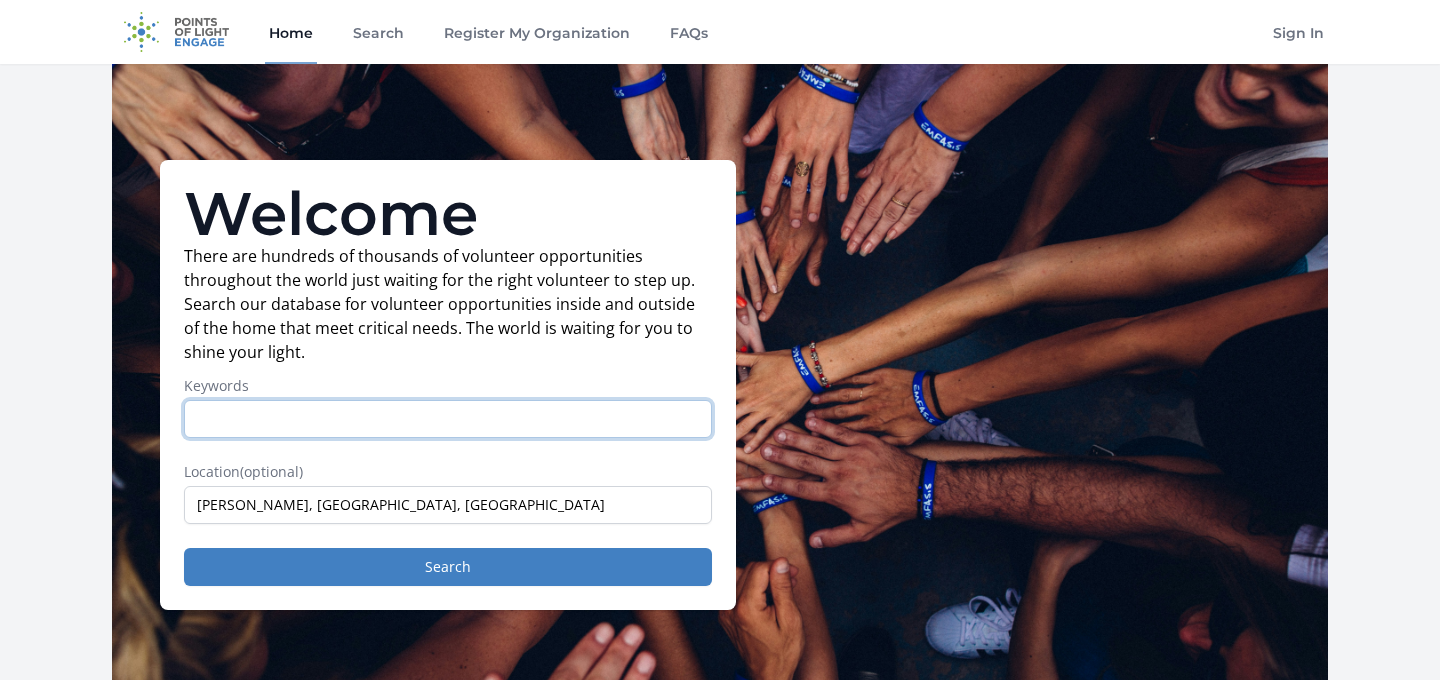 click on "Keywords" at bounding box center (448, 419) 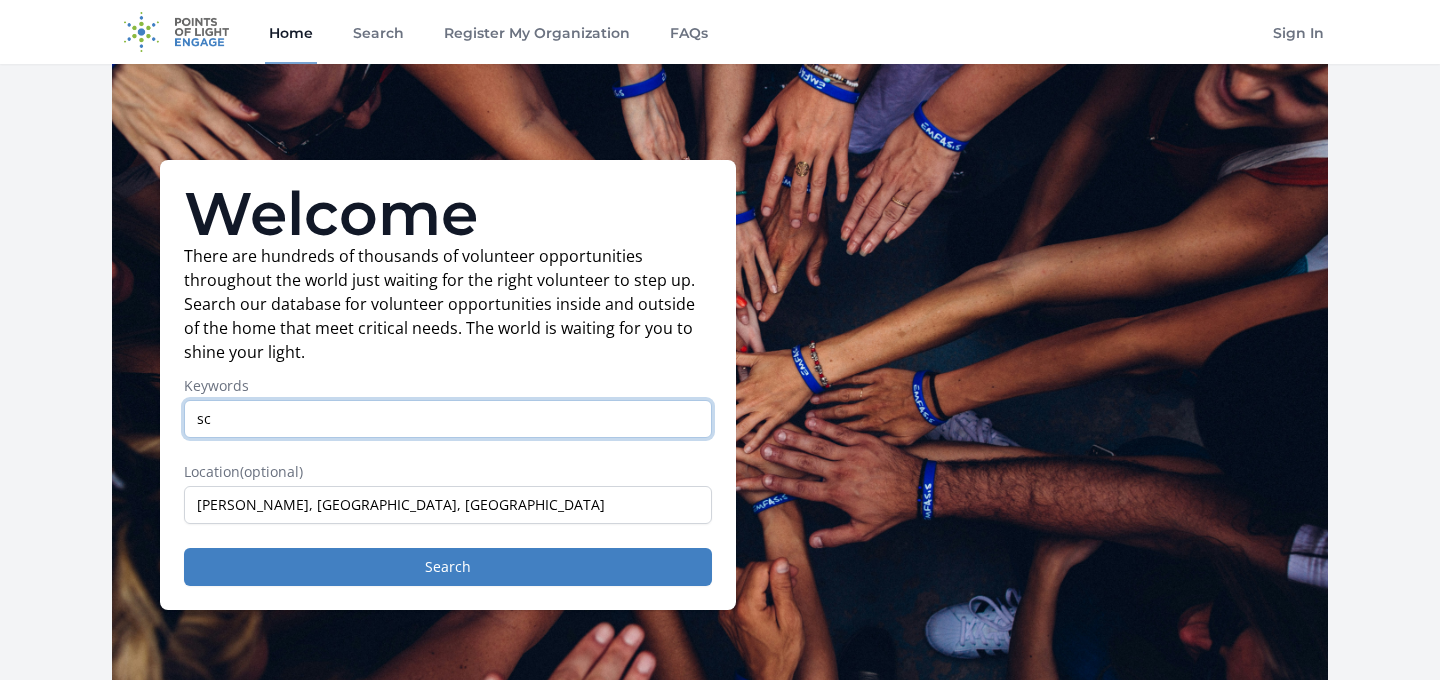 type on "s" 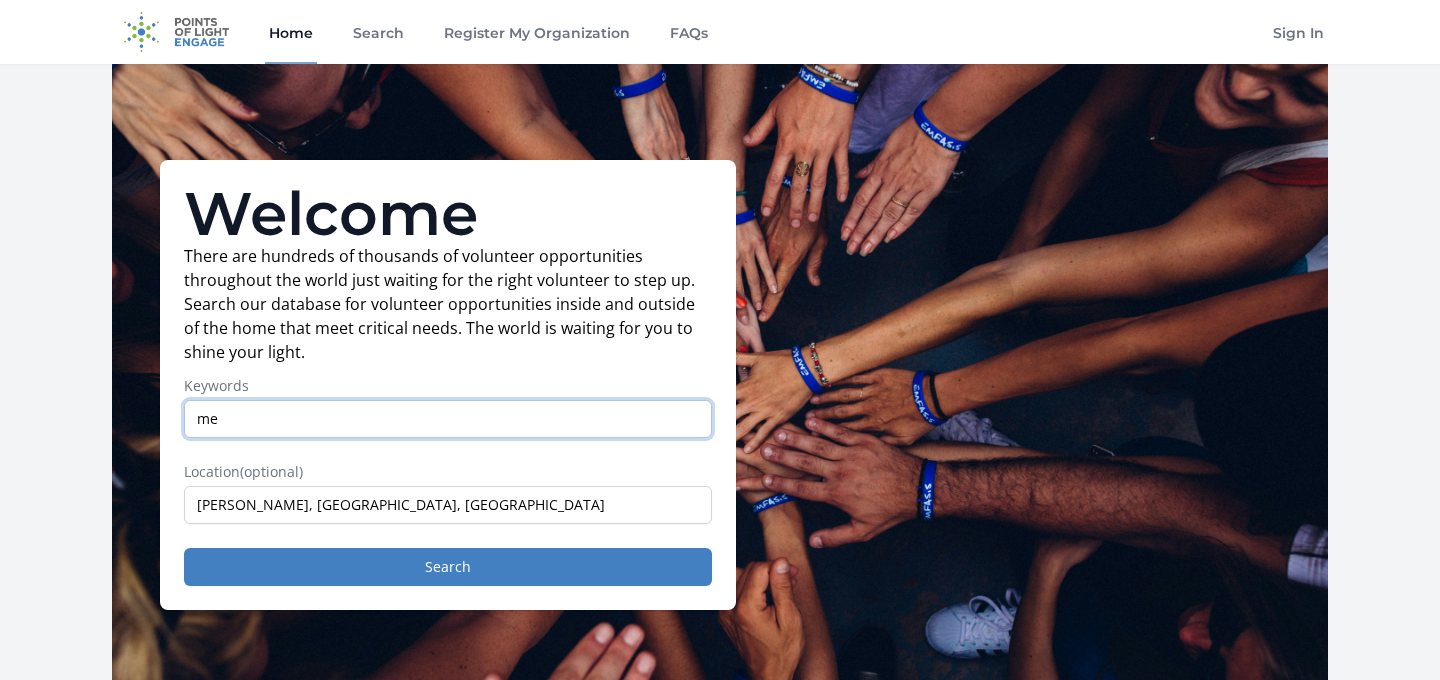 type on "m" 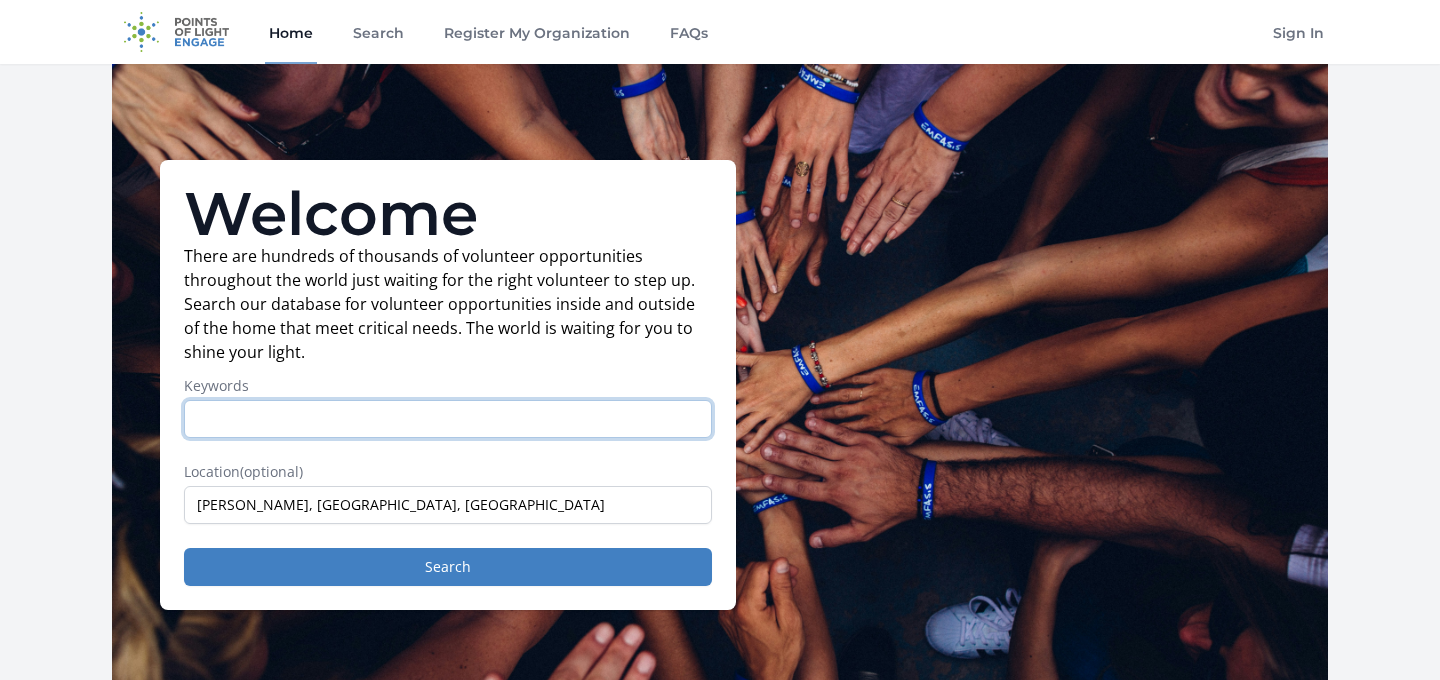 paste on "Medicine" 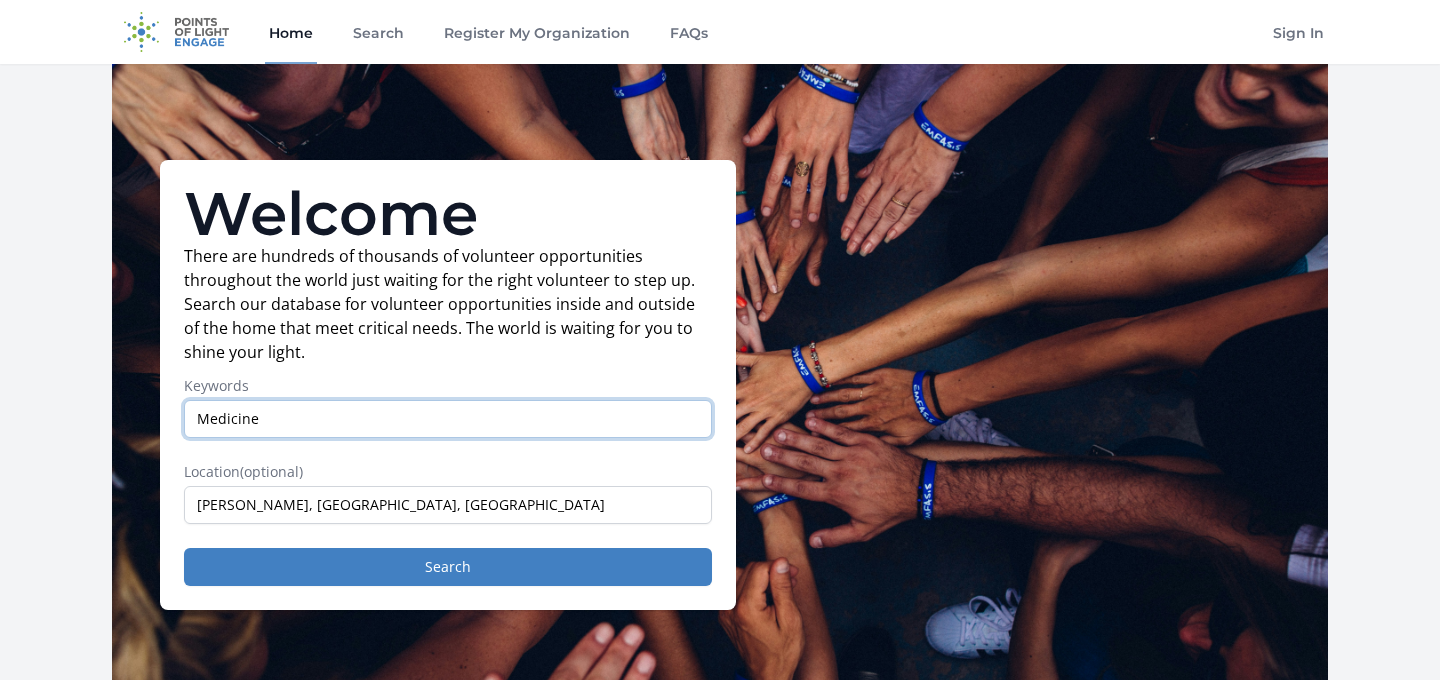 type on "Medicine" 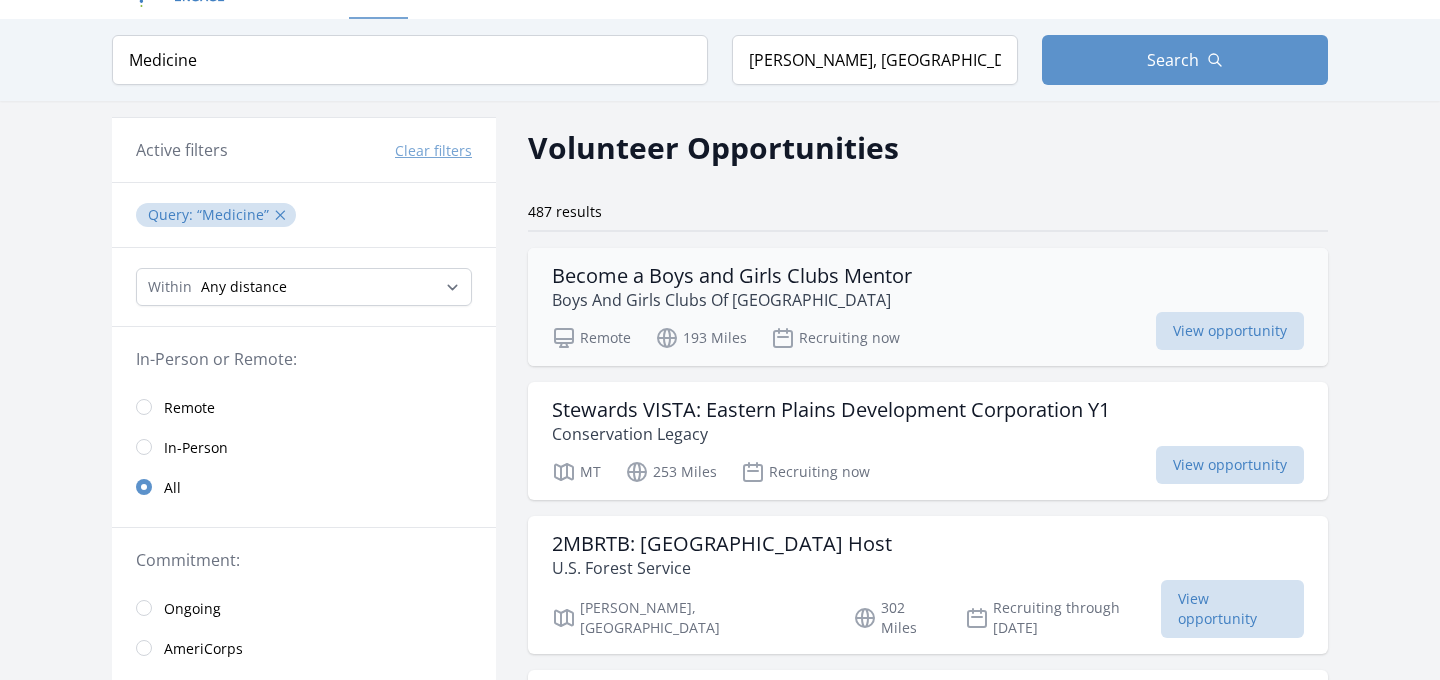scroll, scrollTop: 42, scrollLeft: 0, axis: vertical 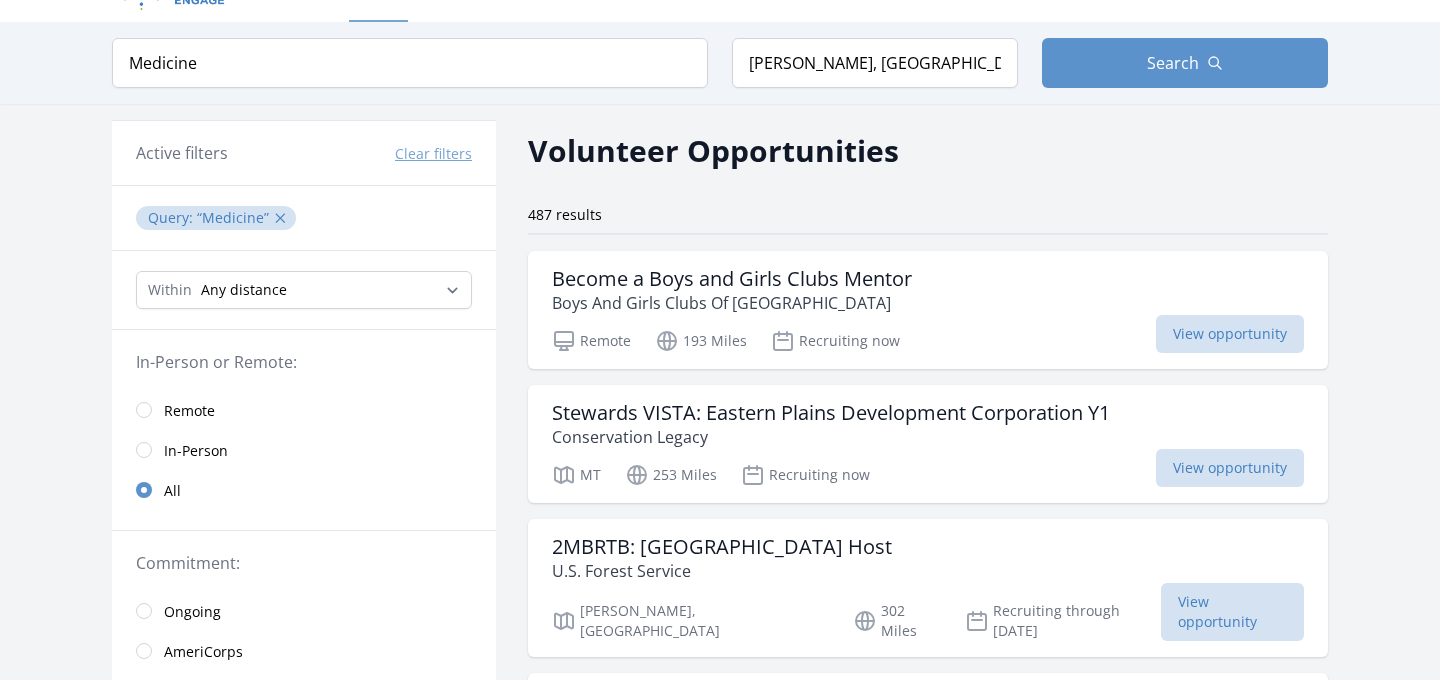 click on "Query : Medicine ✕" at bounding box center (304, 218) 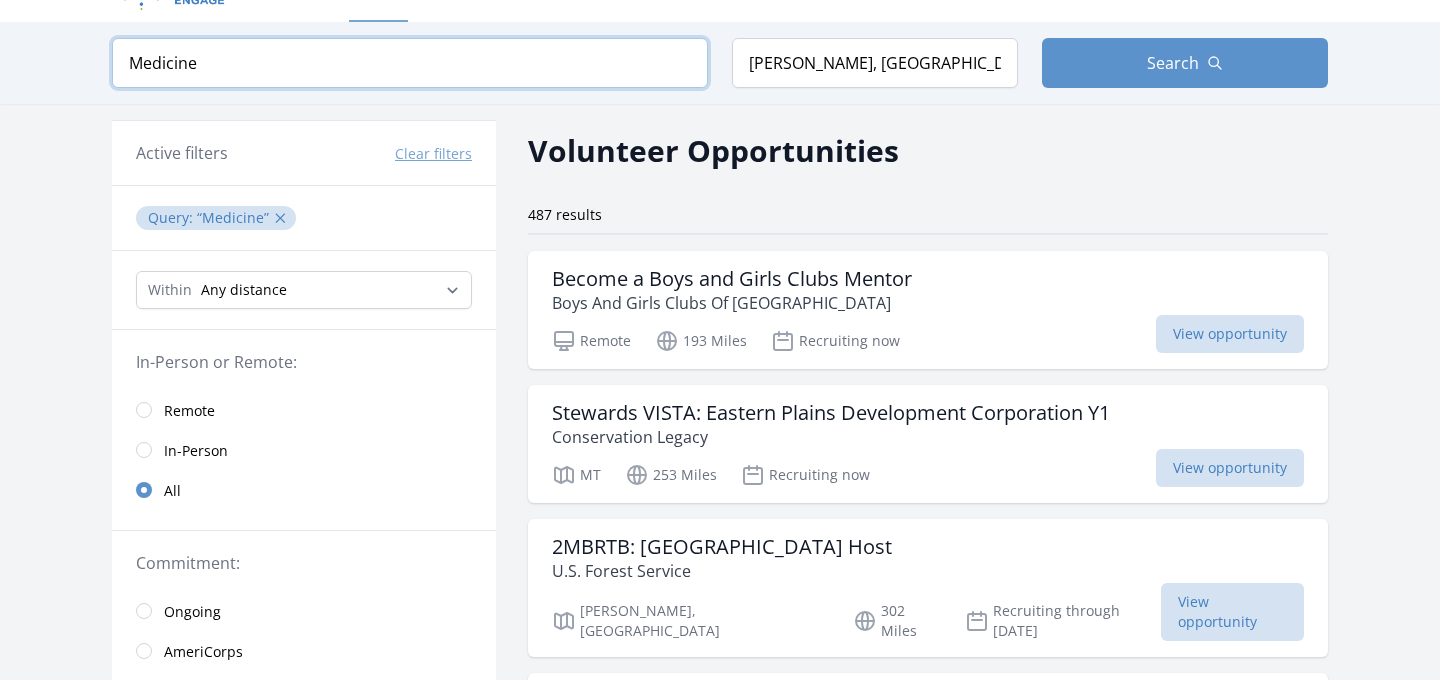 click on "Medicine" at bounding box center (410, 63) 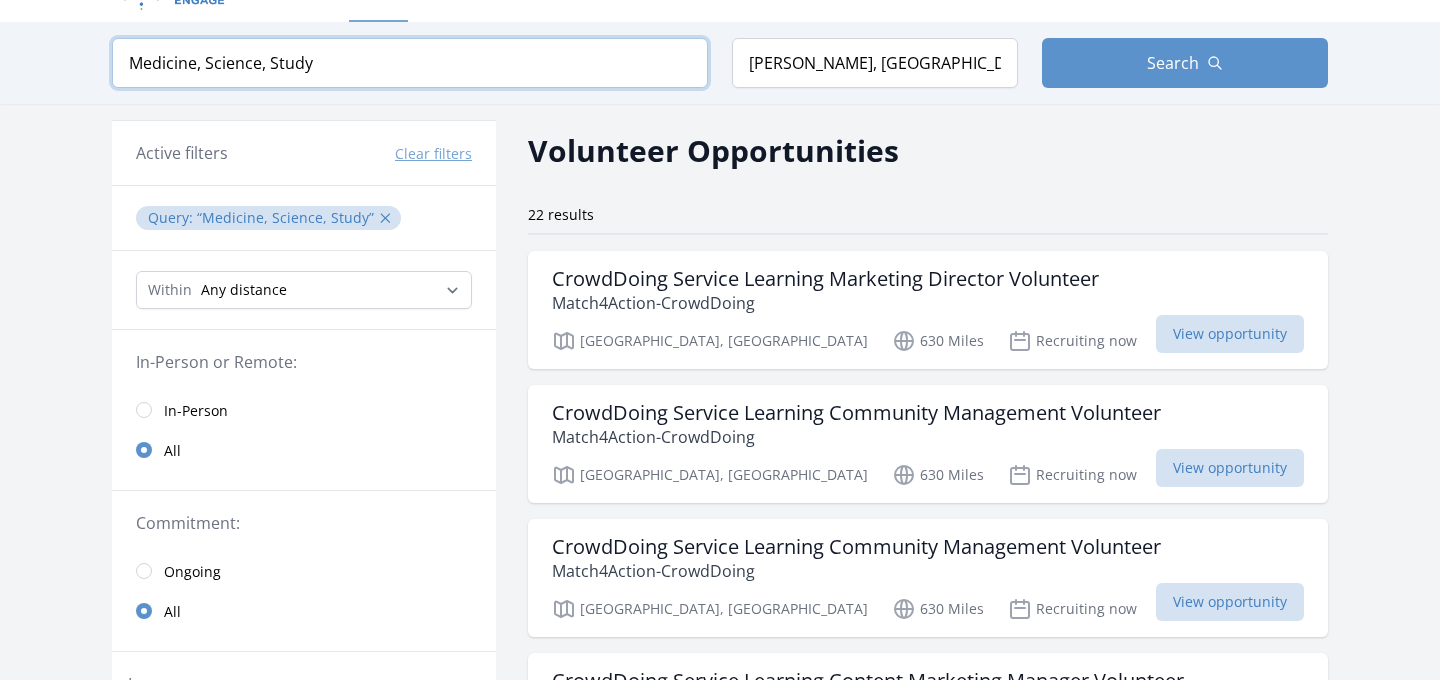 type on "Medicine, Science, Study" 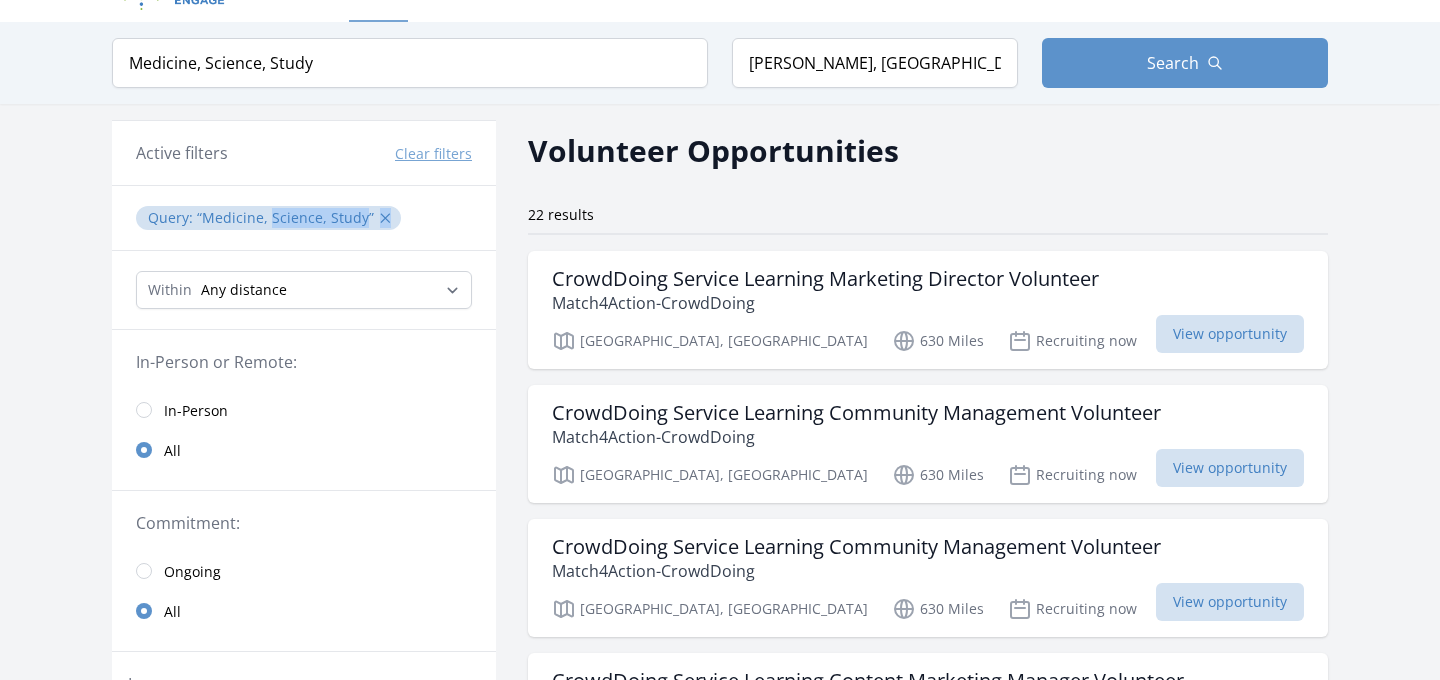 drag, startPoint x: 383, startPoint y: 211, endPoint x: 315, endPoint y: 205, distance: 68.26419 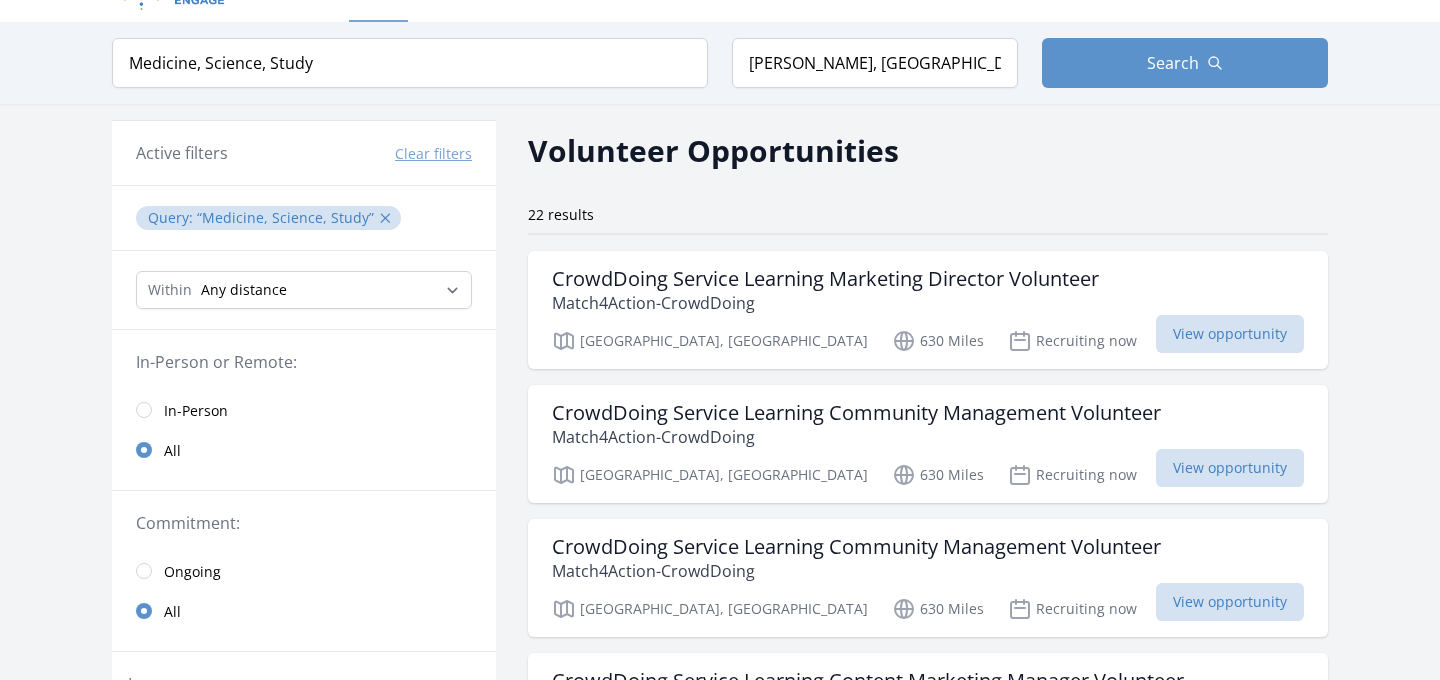 click on "Active filters
Clear filters" at bounding box center [304, 153] 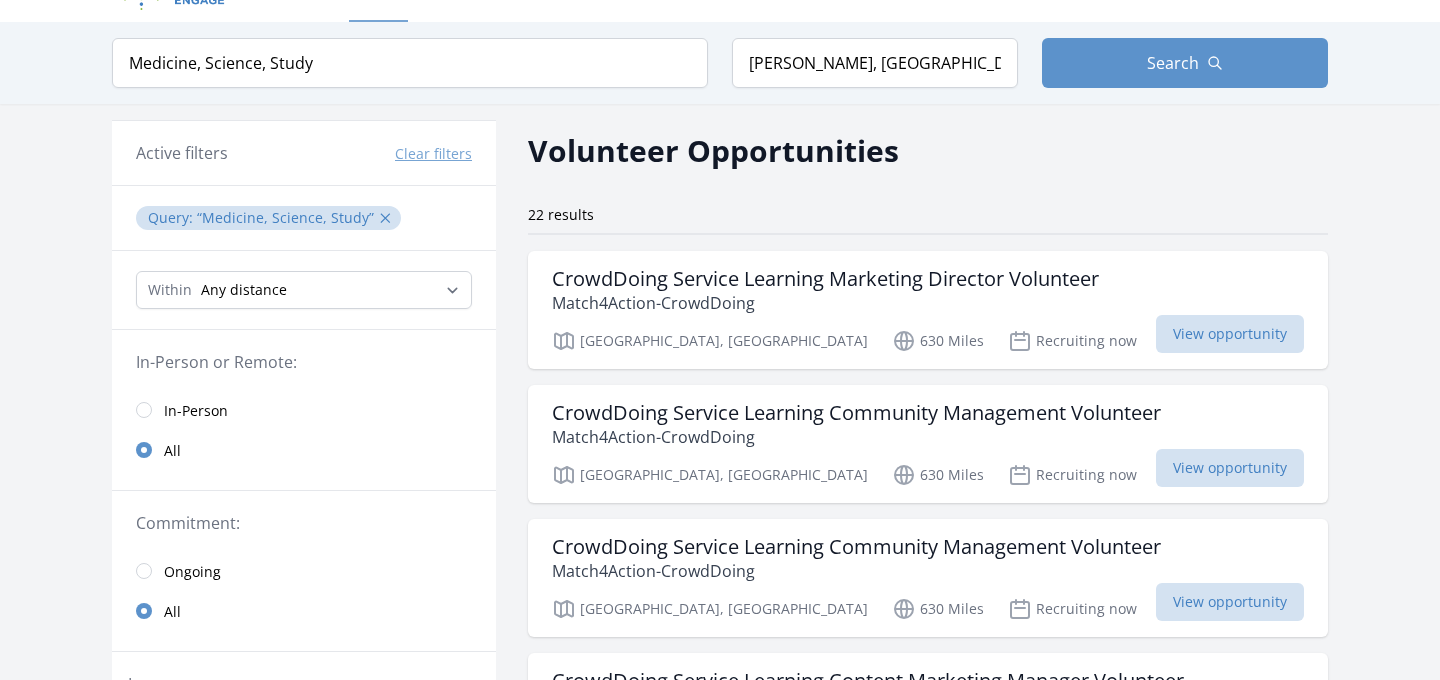 click on "Clear filters" at bounding box center (433, 154) 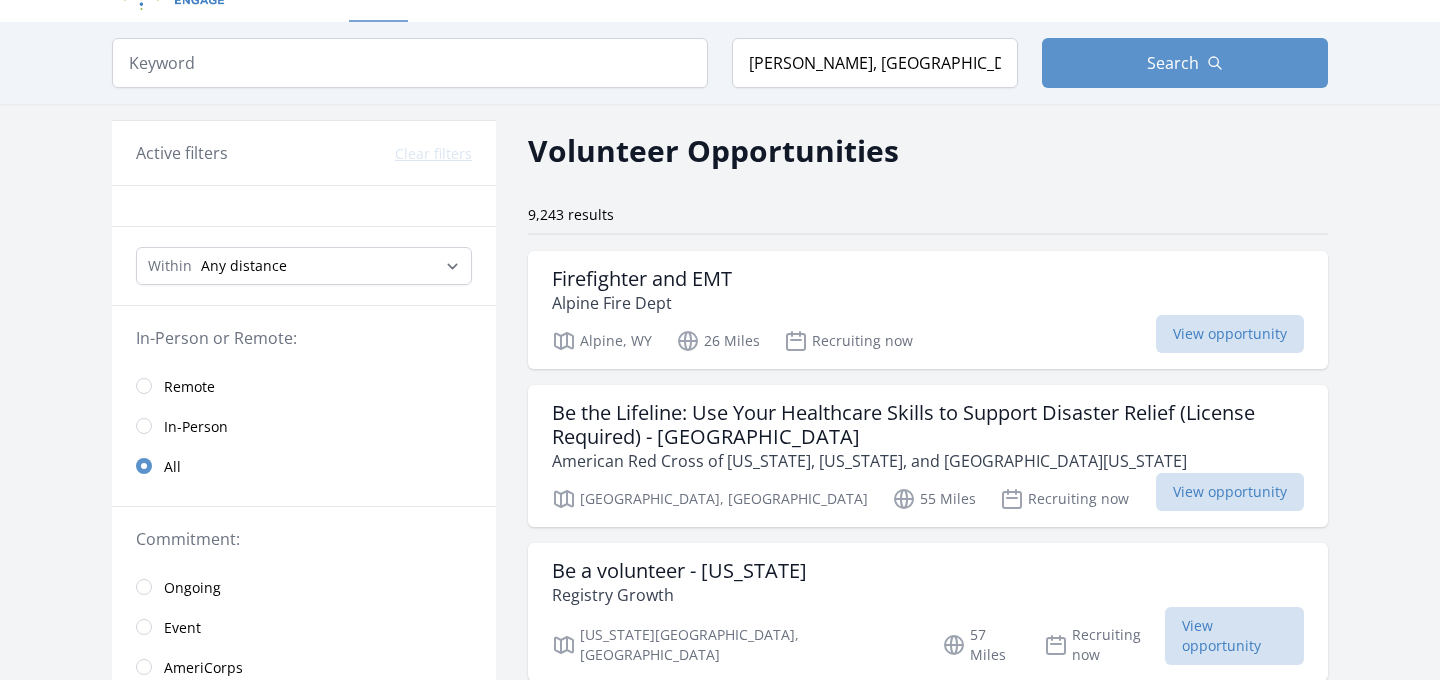 click at bounding box center (304, 206) 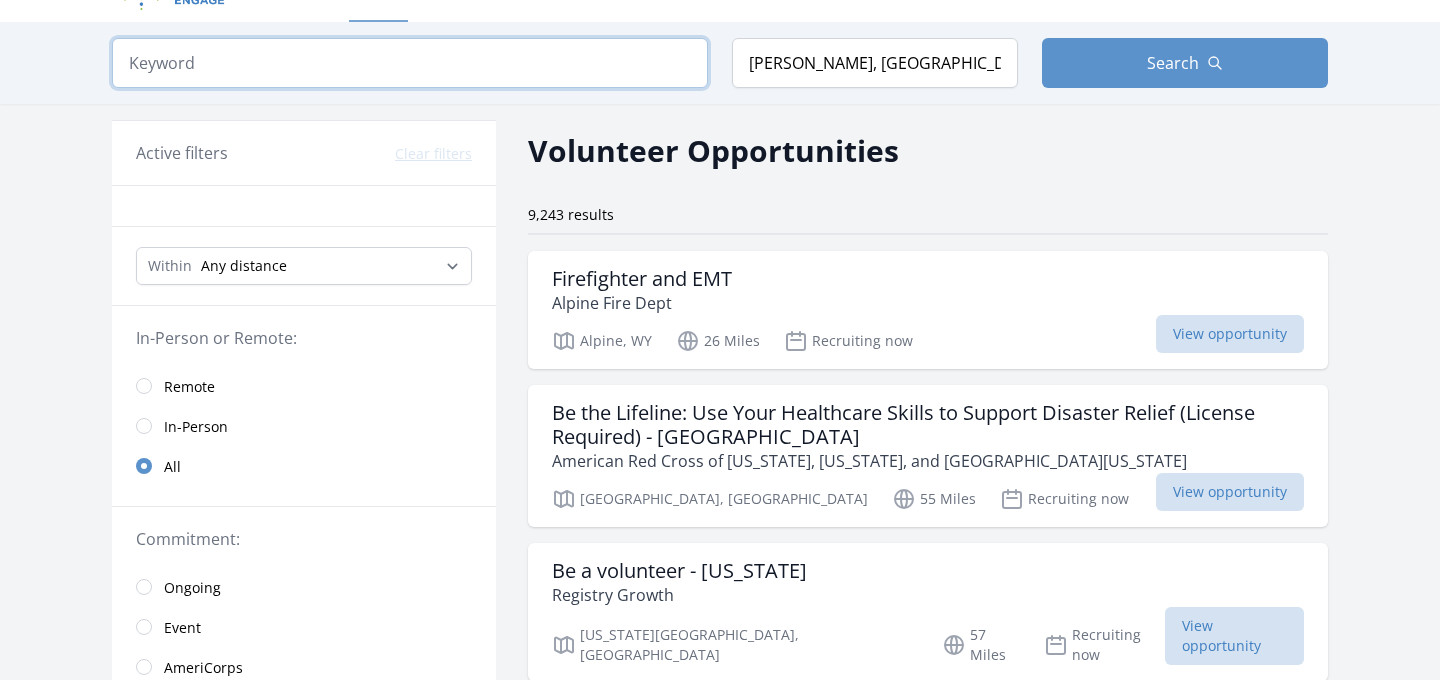 click at bounding box center (410, 63) 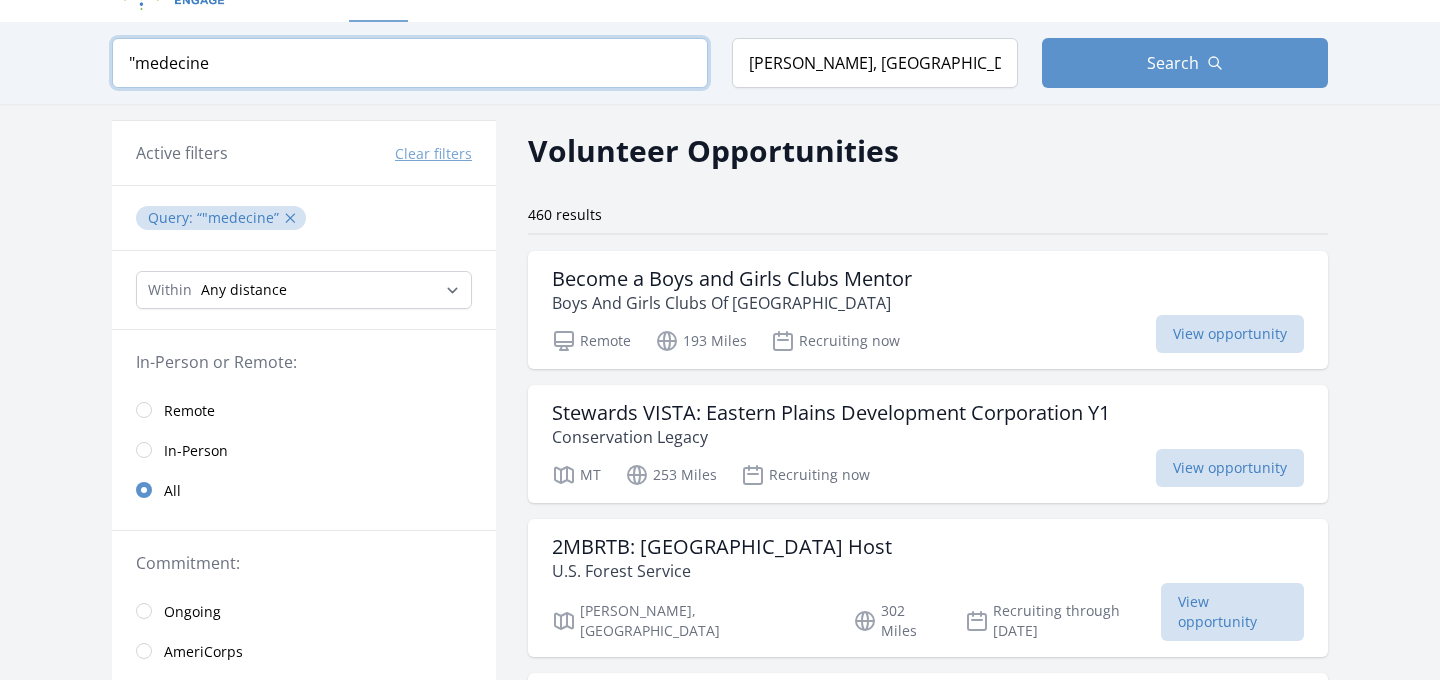 click on ""medecine" at bounding box center [410, 63] 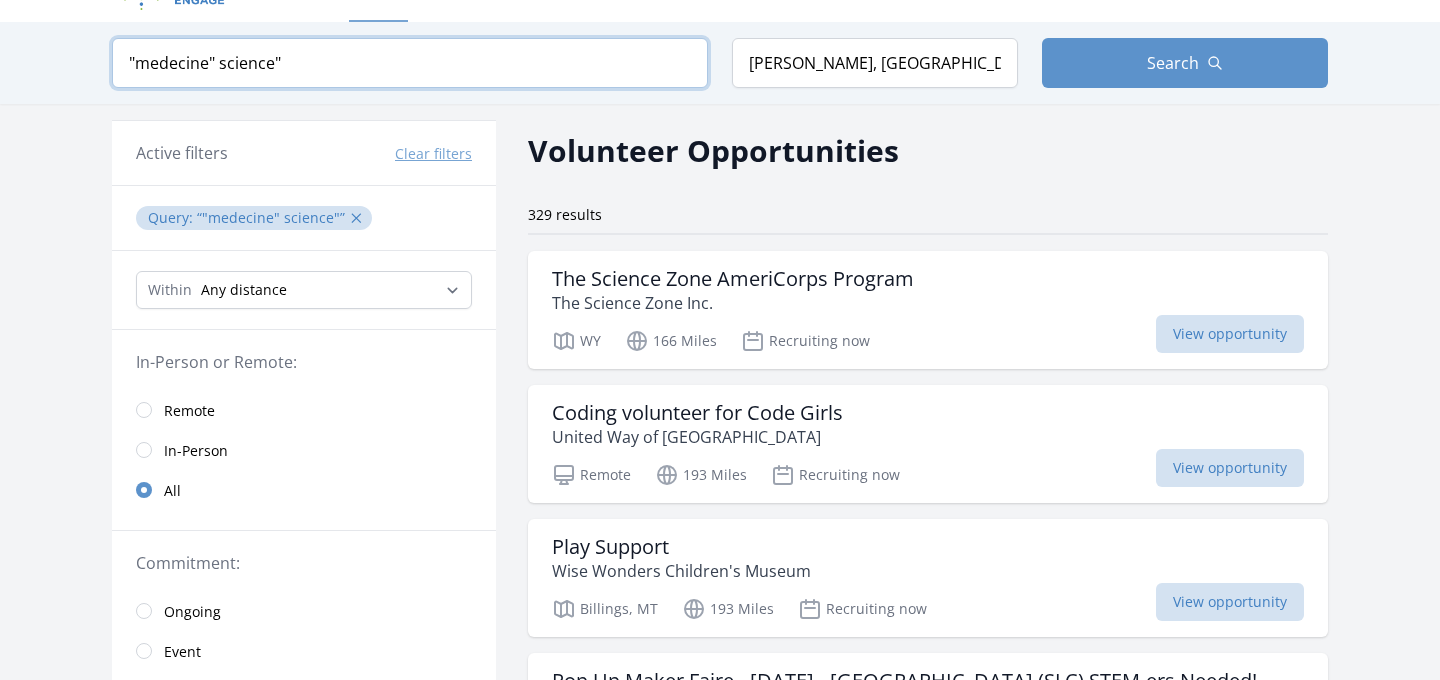 click on ""medecine" science"" at bounding box center (410, 63) 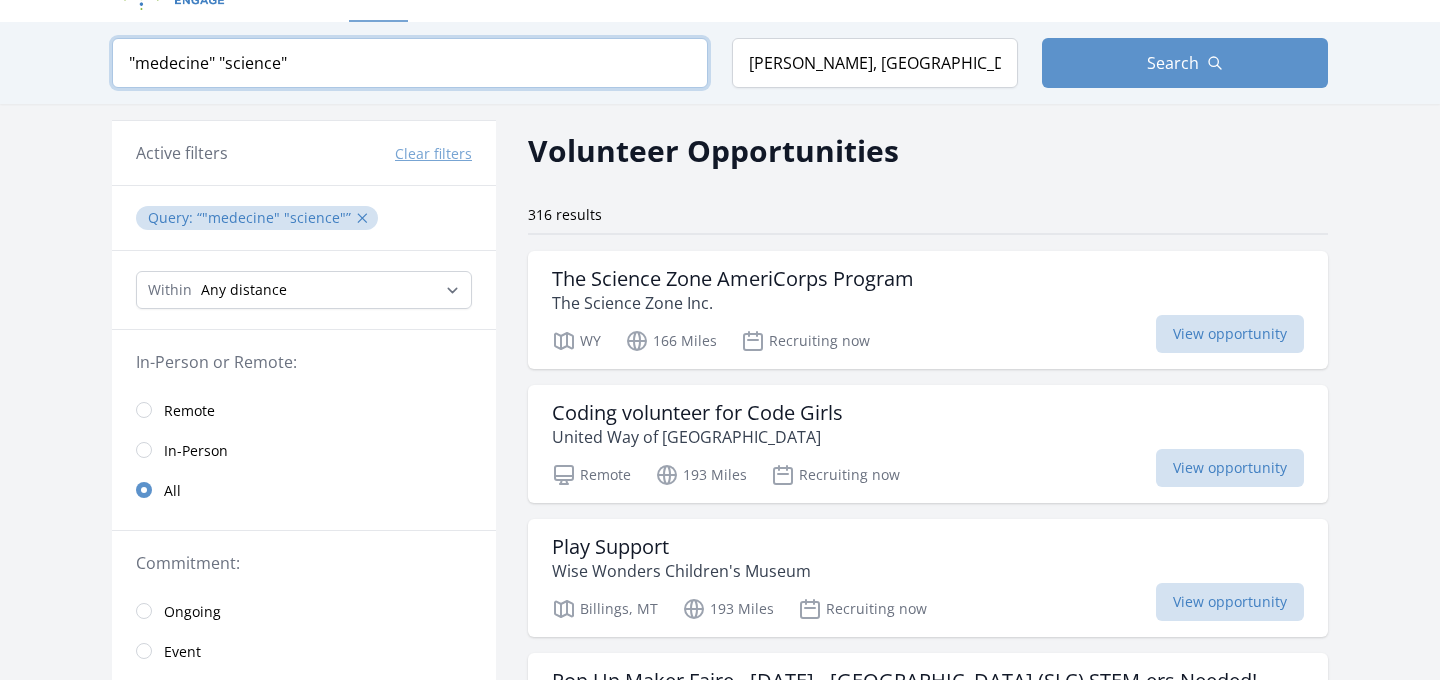 click on ""medecine" "science"" at bounding box center [410, 63] 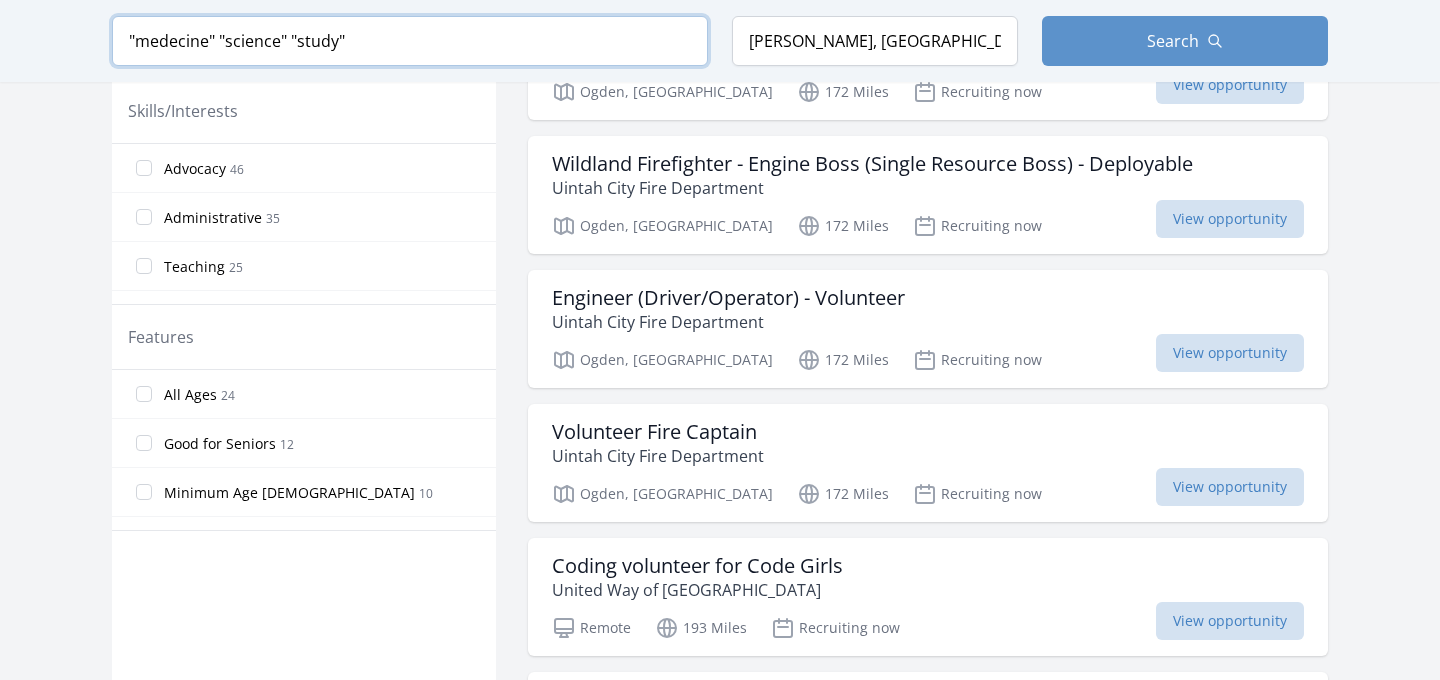 scroll, scrollTop: 979, scrollLeft: 0, axis: vertical 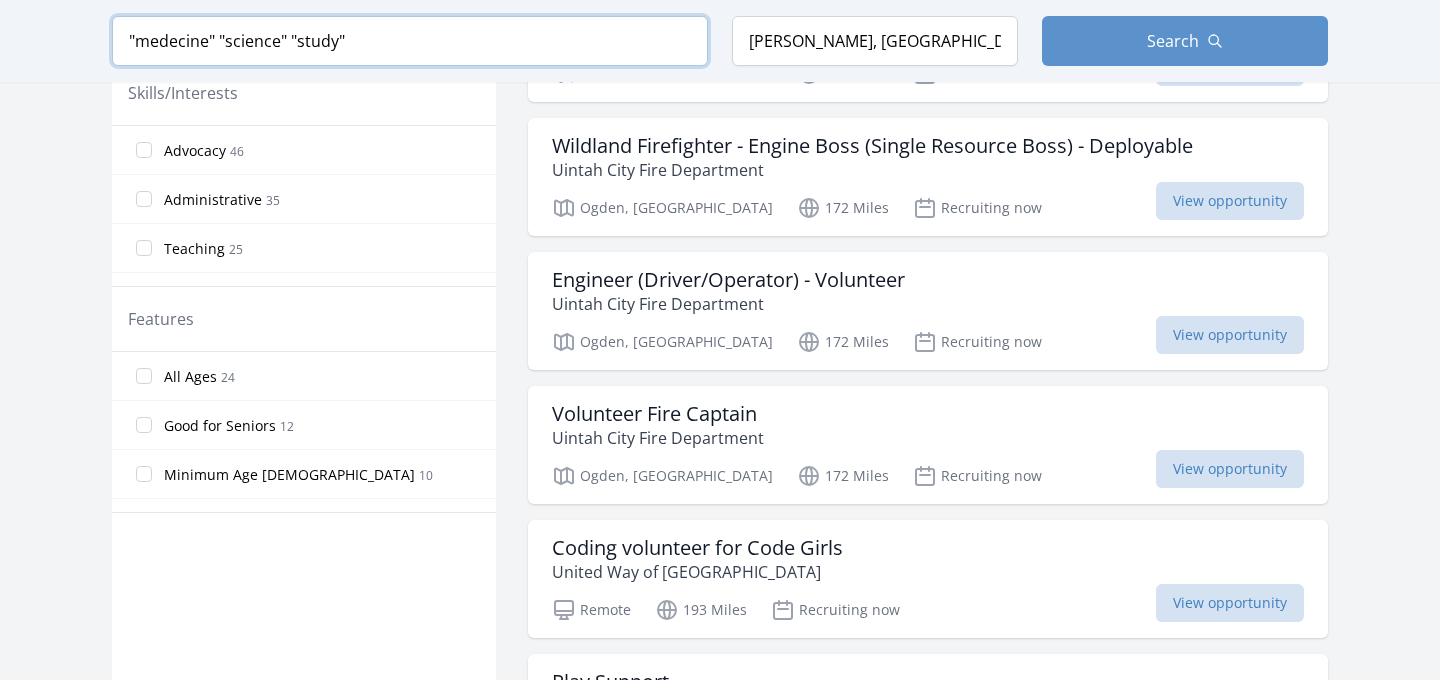 type on ""medecine" "science" "study"" 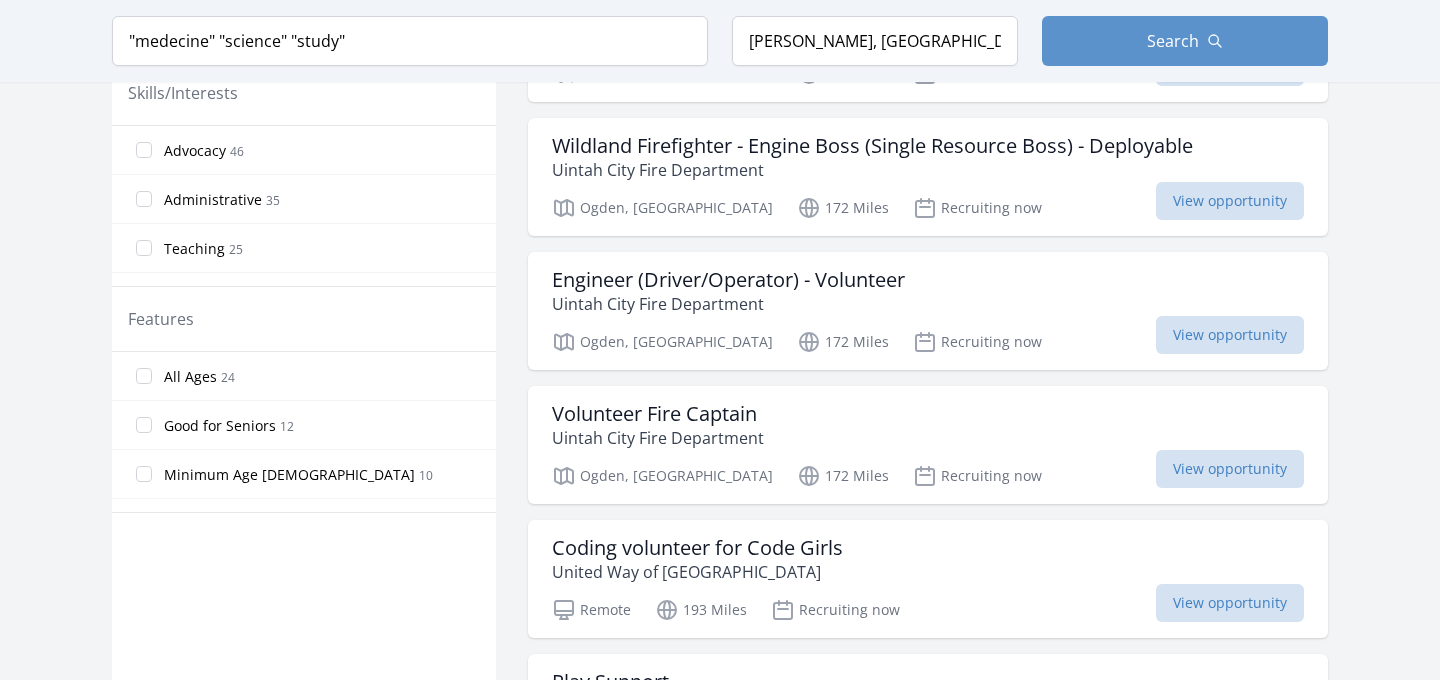 drag, startPoint x: 260, startPoint y: 489, endPoint x: 252, endPoint y: 503, distance: 16.124516 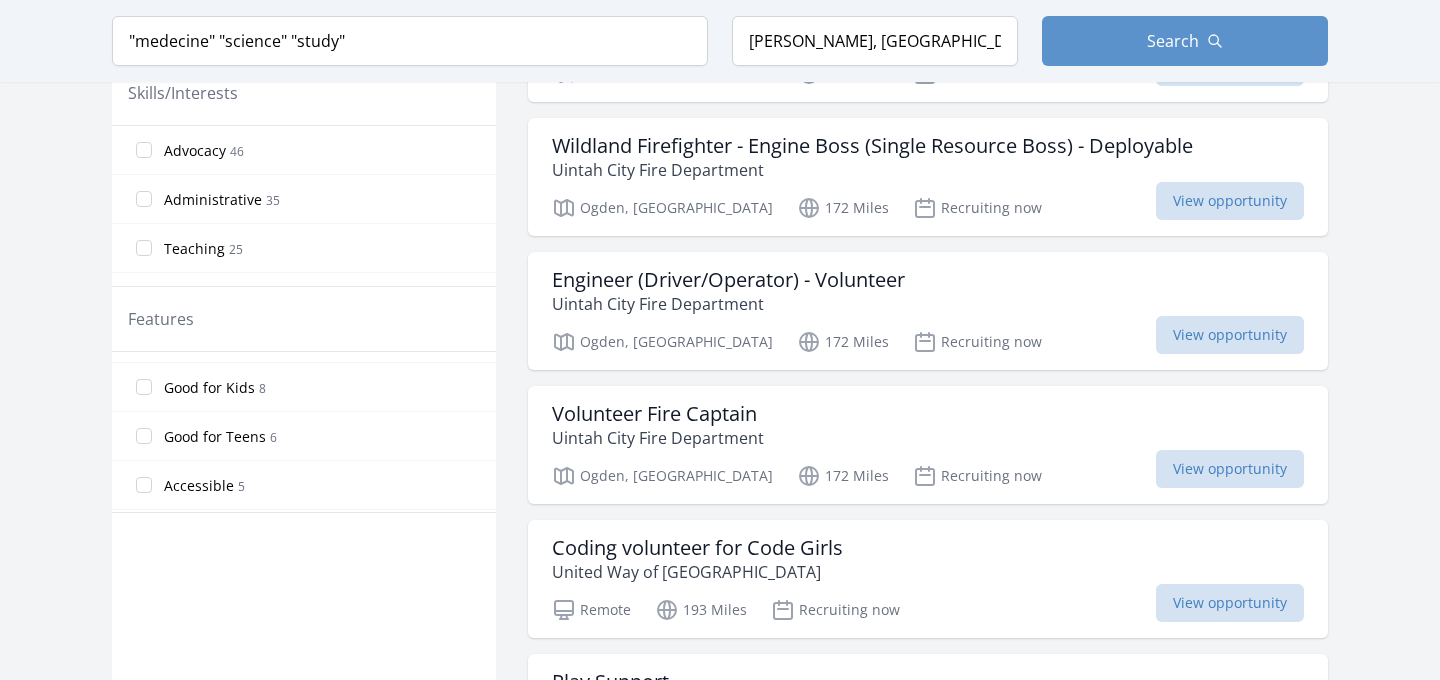 scroll, scrollTop: 285, scrollLeft: 0, axis: vertical 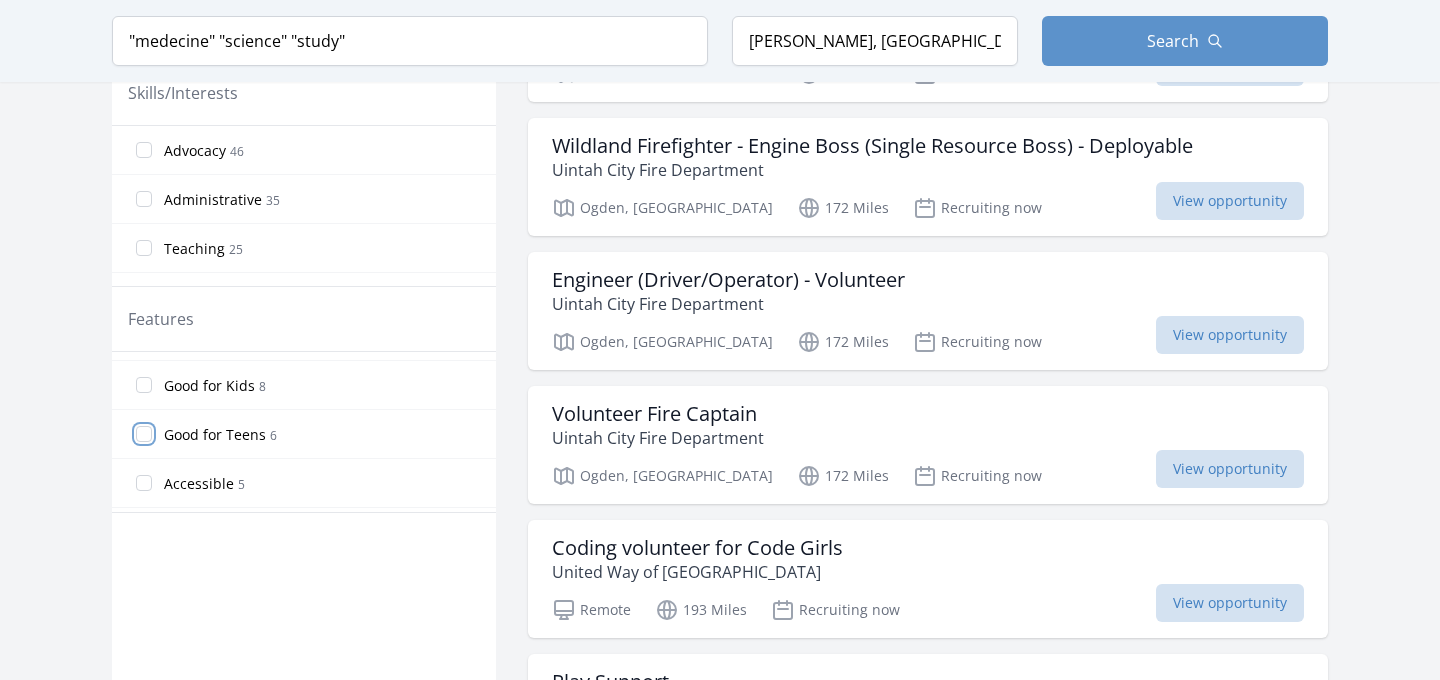 click on "Good for Teens   6" at bounding box center (144, 434) 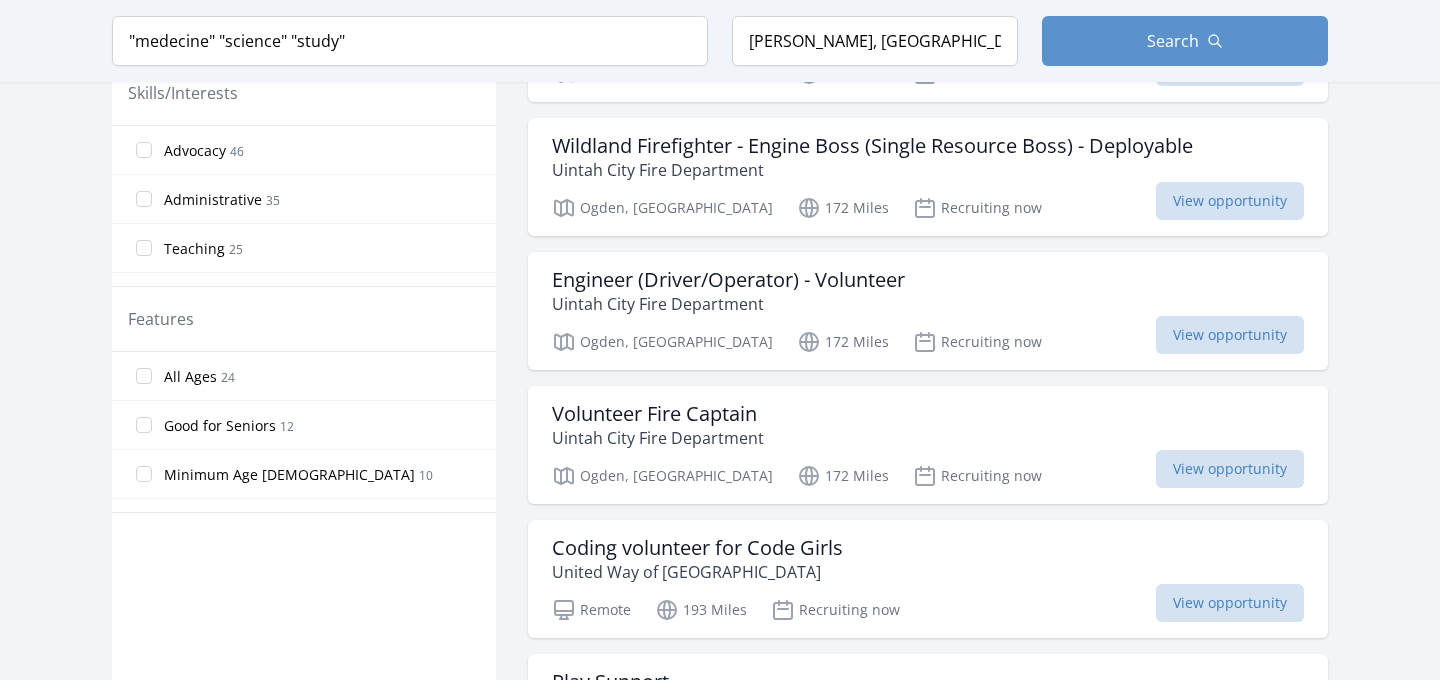 scroll, scrollTop: 899, scrollLeft: 0, axis: vertical 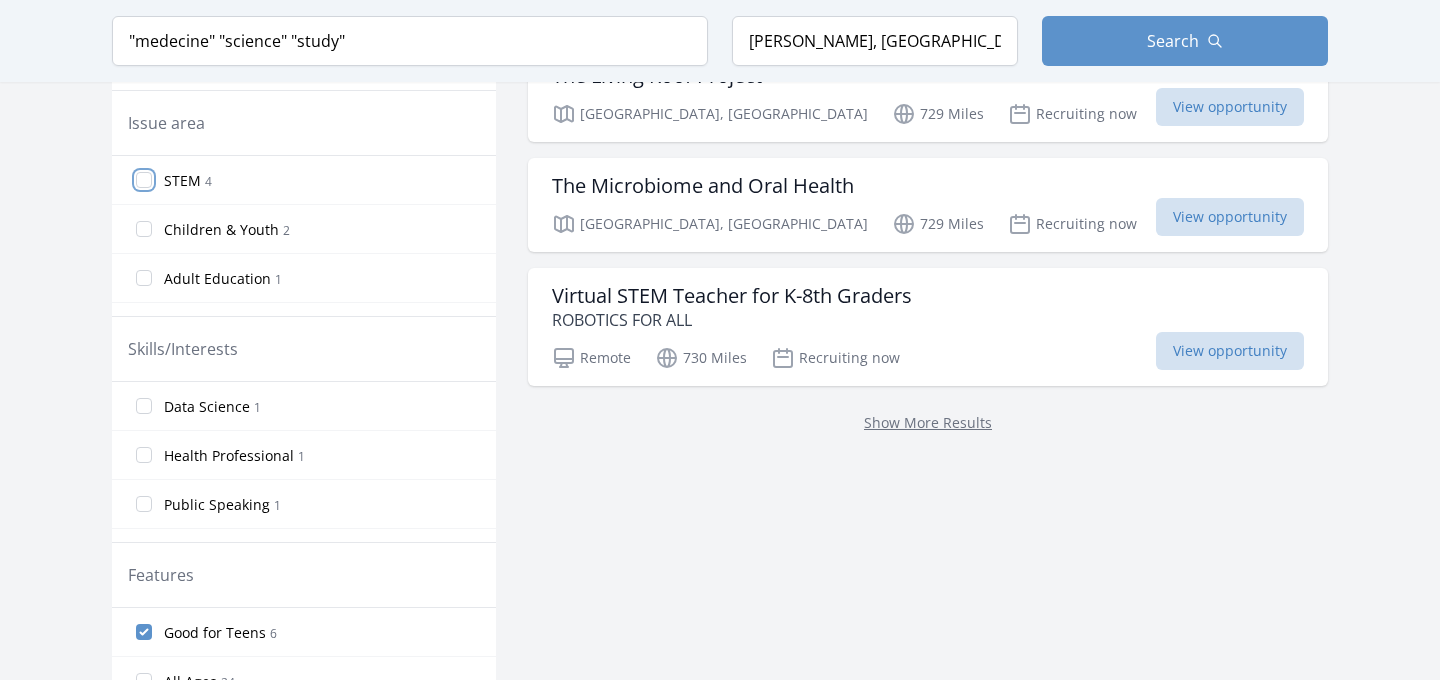 click on "STEM   4" at bounding box center (144, 180) 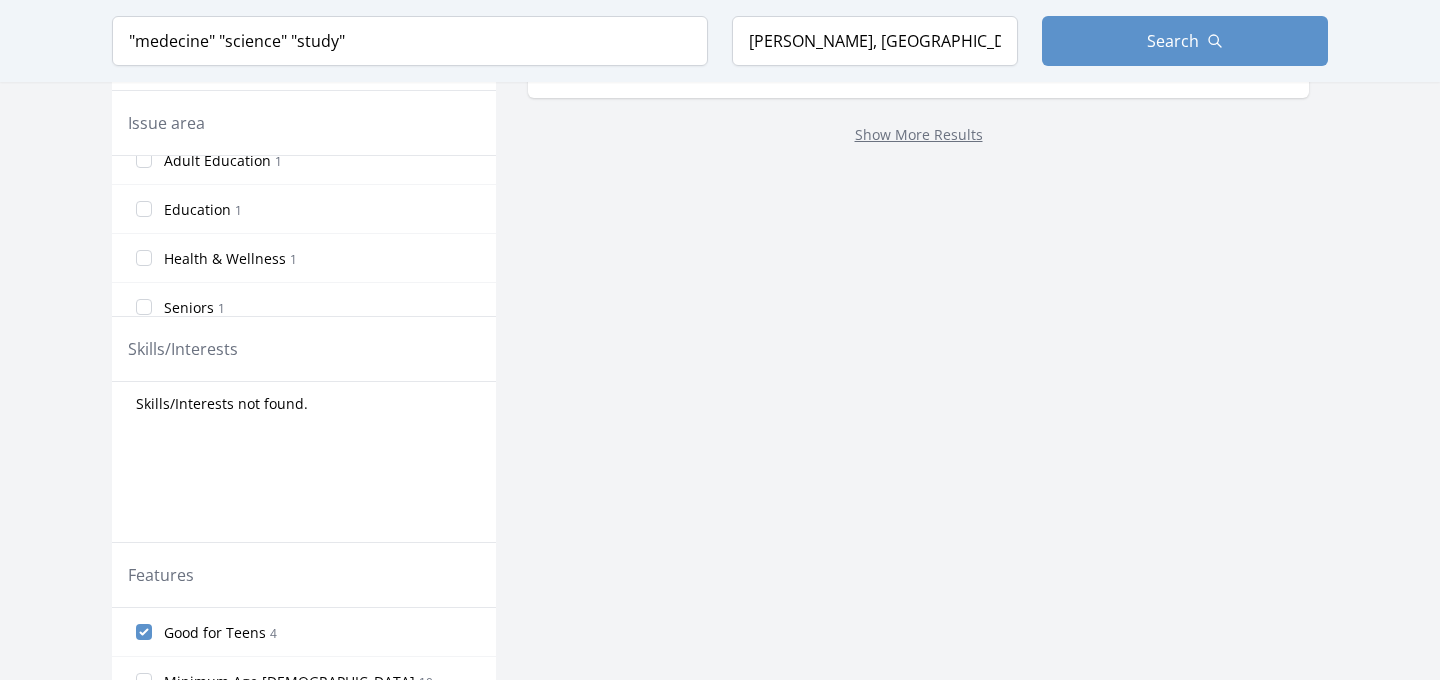 scroll, scrollTop: 133, scrollLeft: 0, axis: vertical 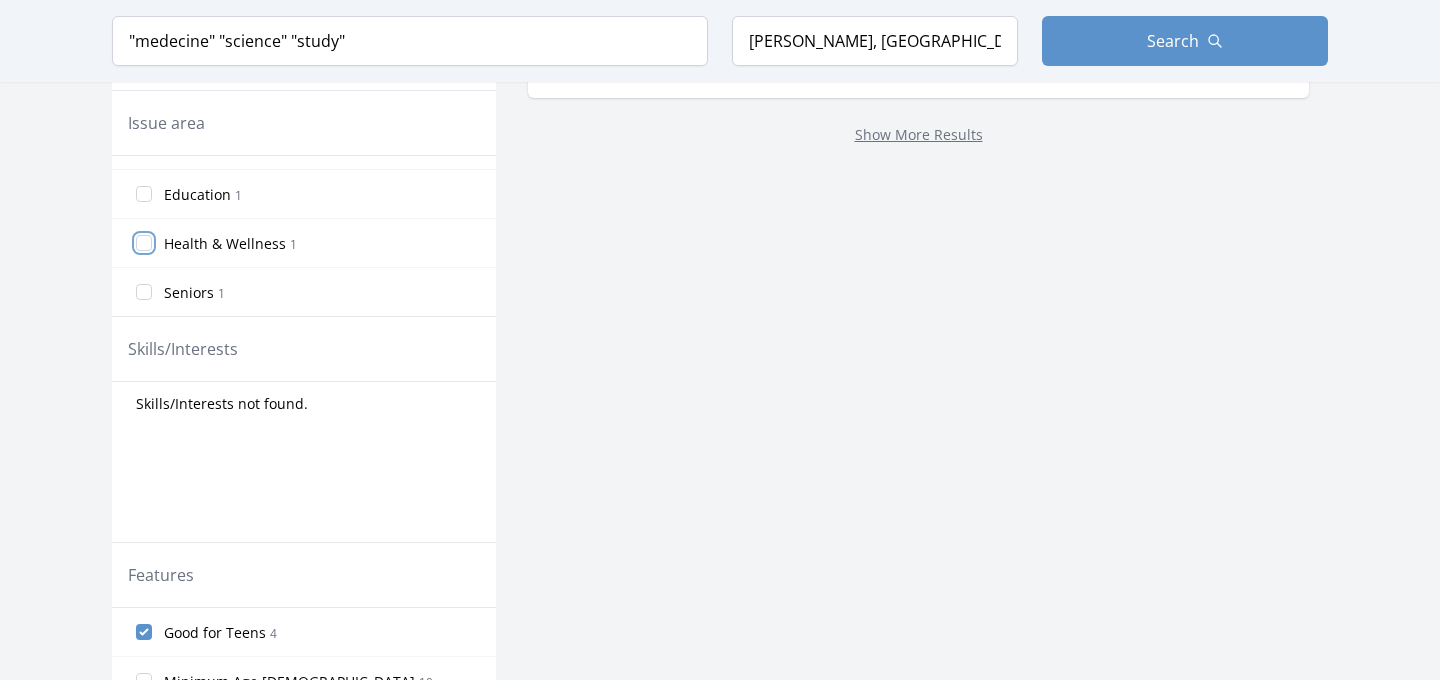 click on "Health & Wellness   1" at bounding box center [144, 243] 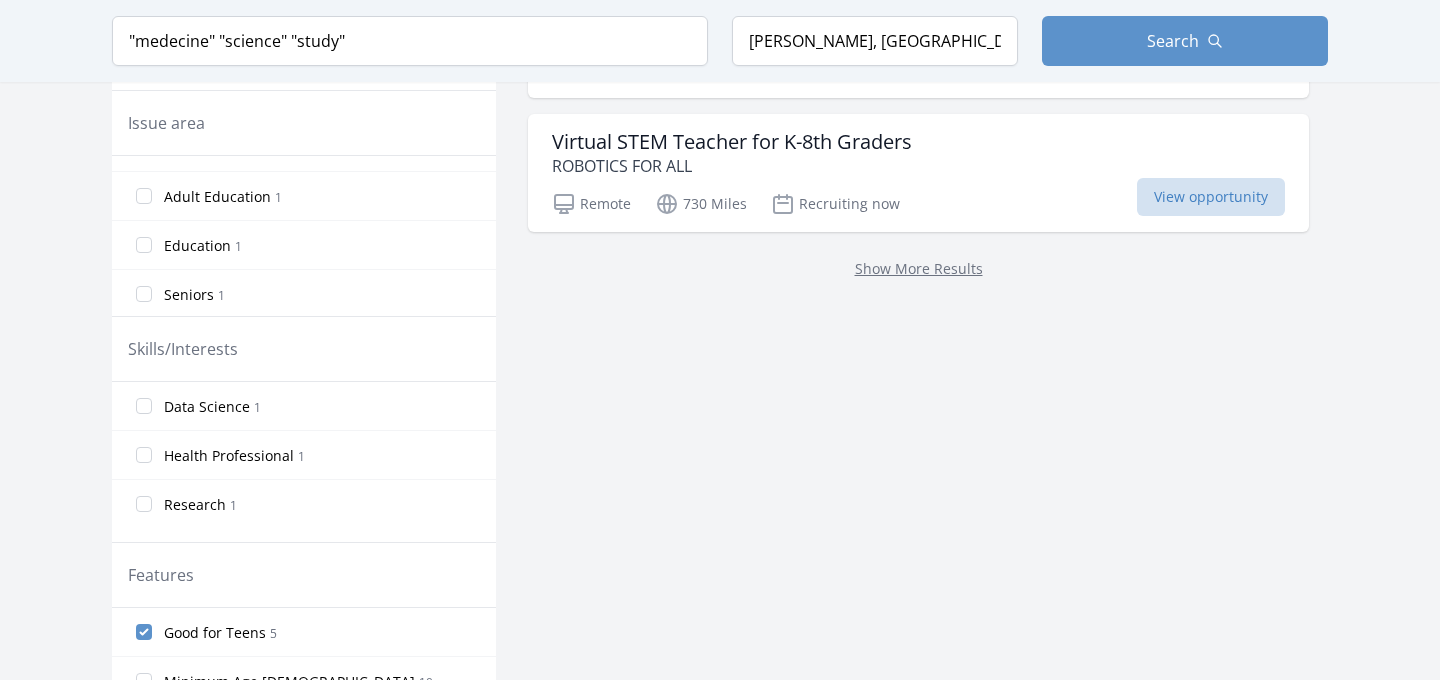 scroll, scrollTop: 133, scrollLeft: 0, axis: vertical 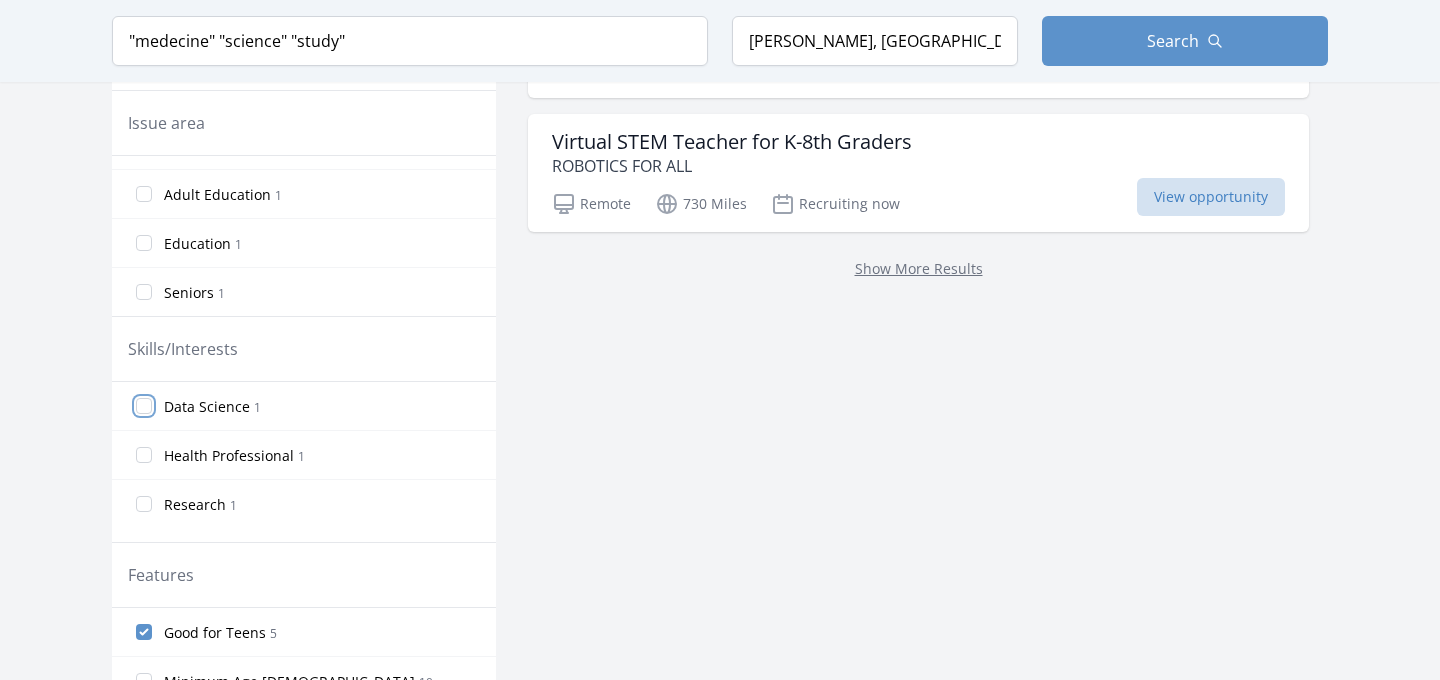 click on "Data Science   1" at bounding box center [144, 406] 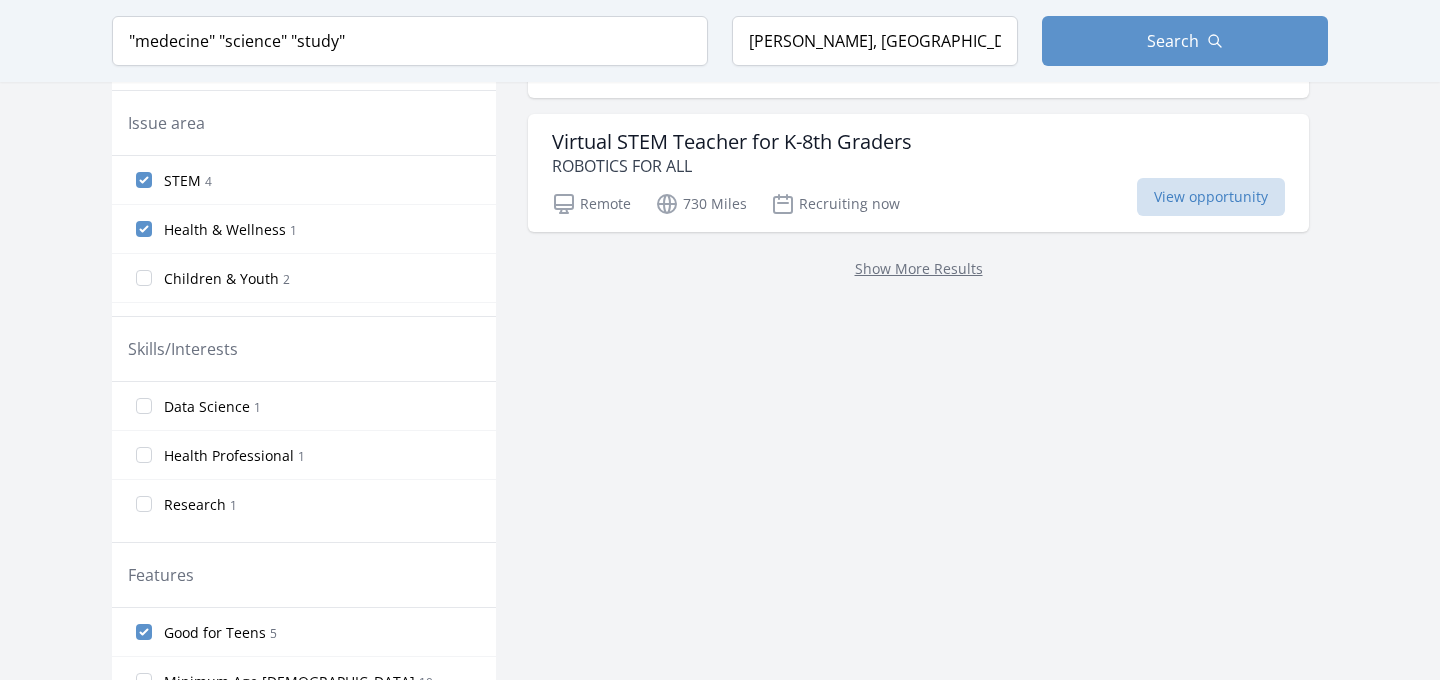 scroll, scrollTop: 603, scrollLeft: 0, axis: vertical 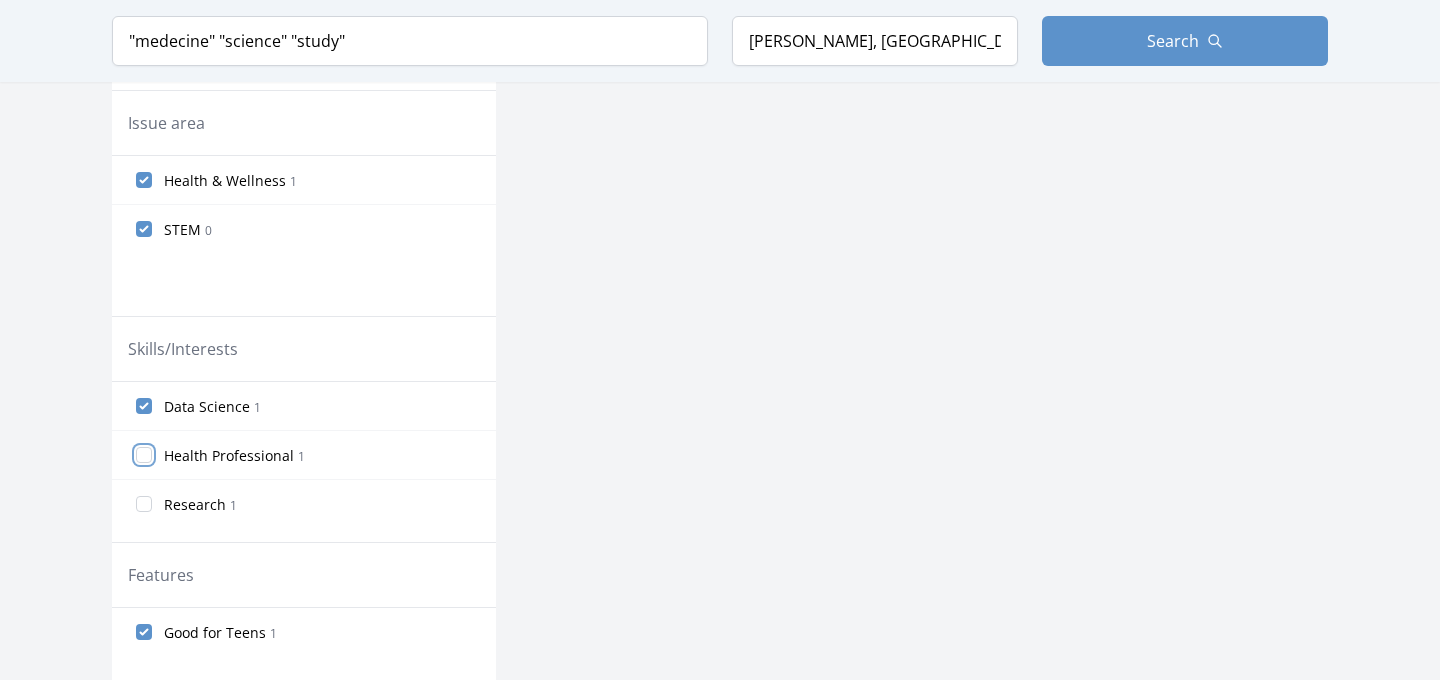 click on "Health Professional   1" at bounding box center (144, 455) 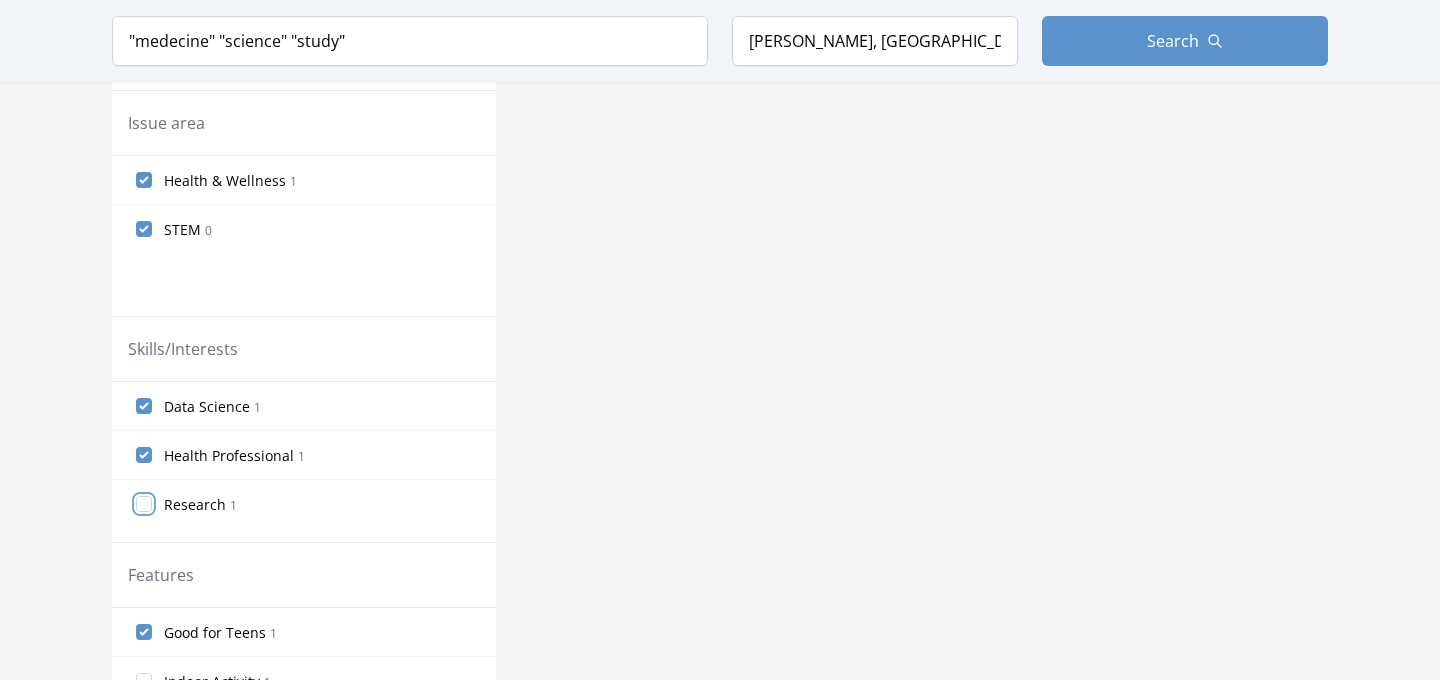 click on "Research   1" at bounding box center [144, 504] 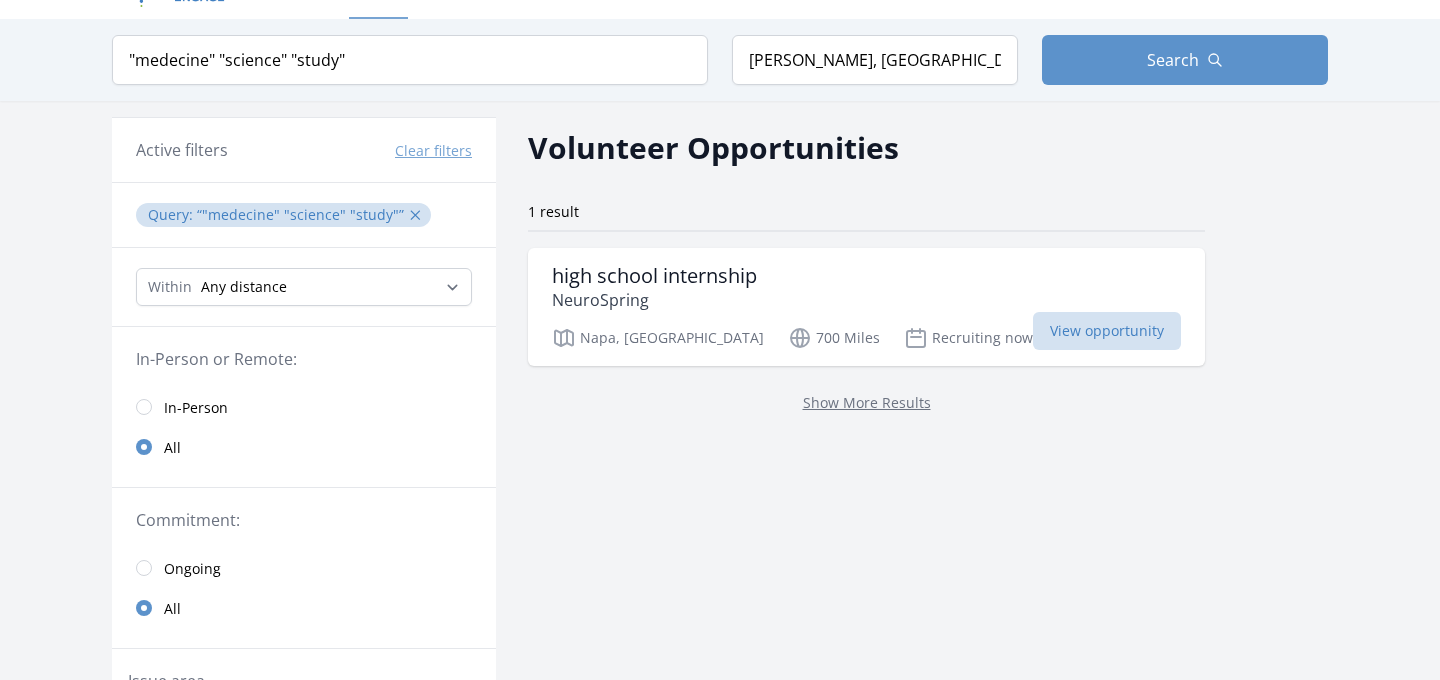 scroll, scrollTop: 19, scrollLeft: 0, axis: vertical 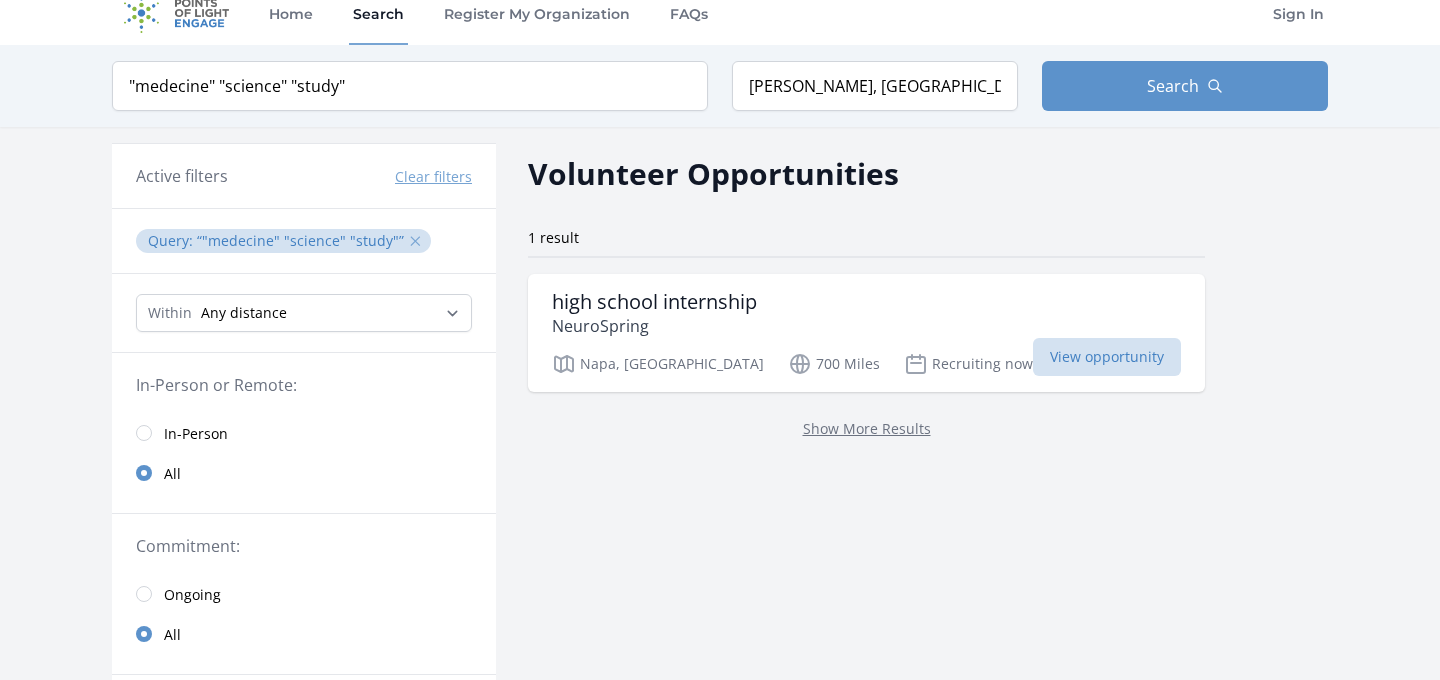 click on "✕" at bounding box center (415, 241) 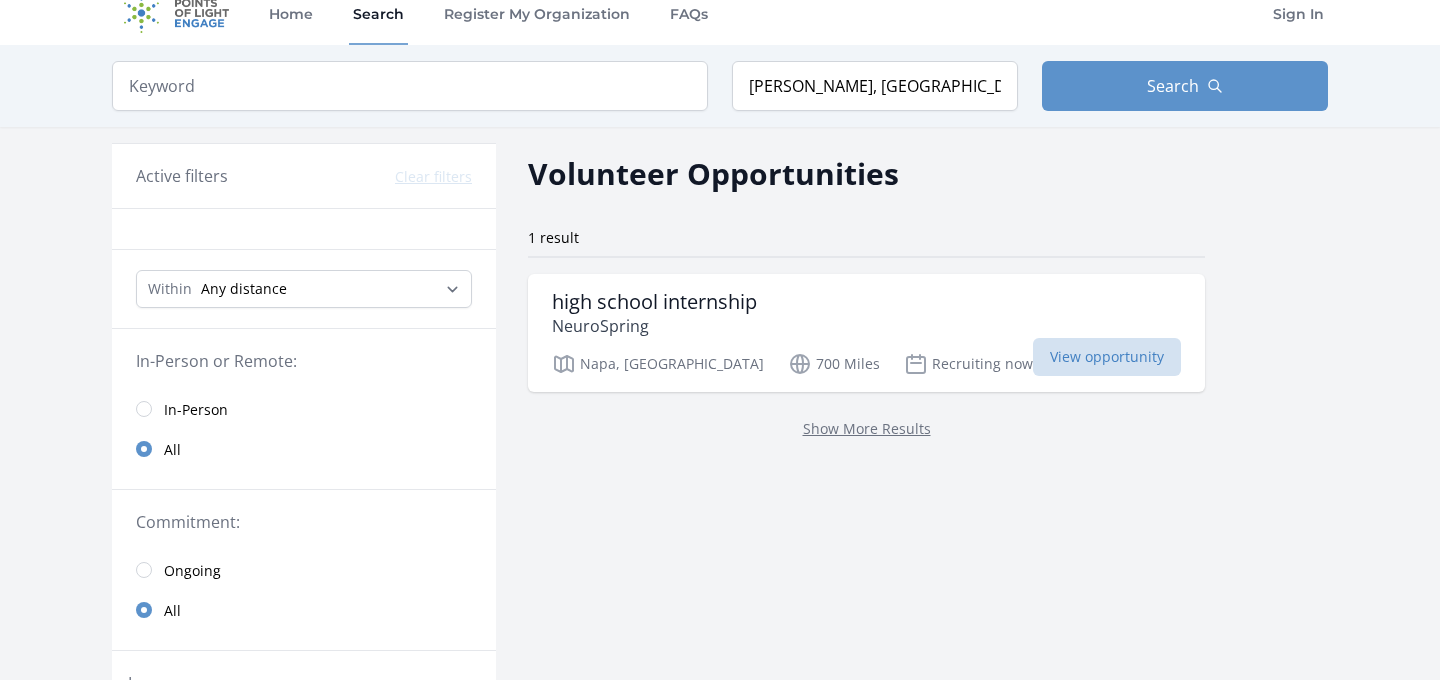 scroll, scrollTop: 0, scrollLeft: 0, axis: both 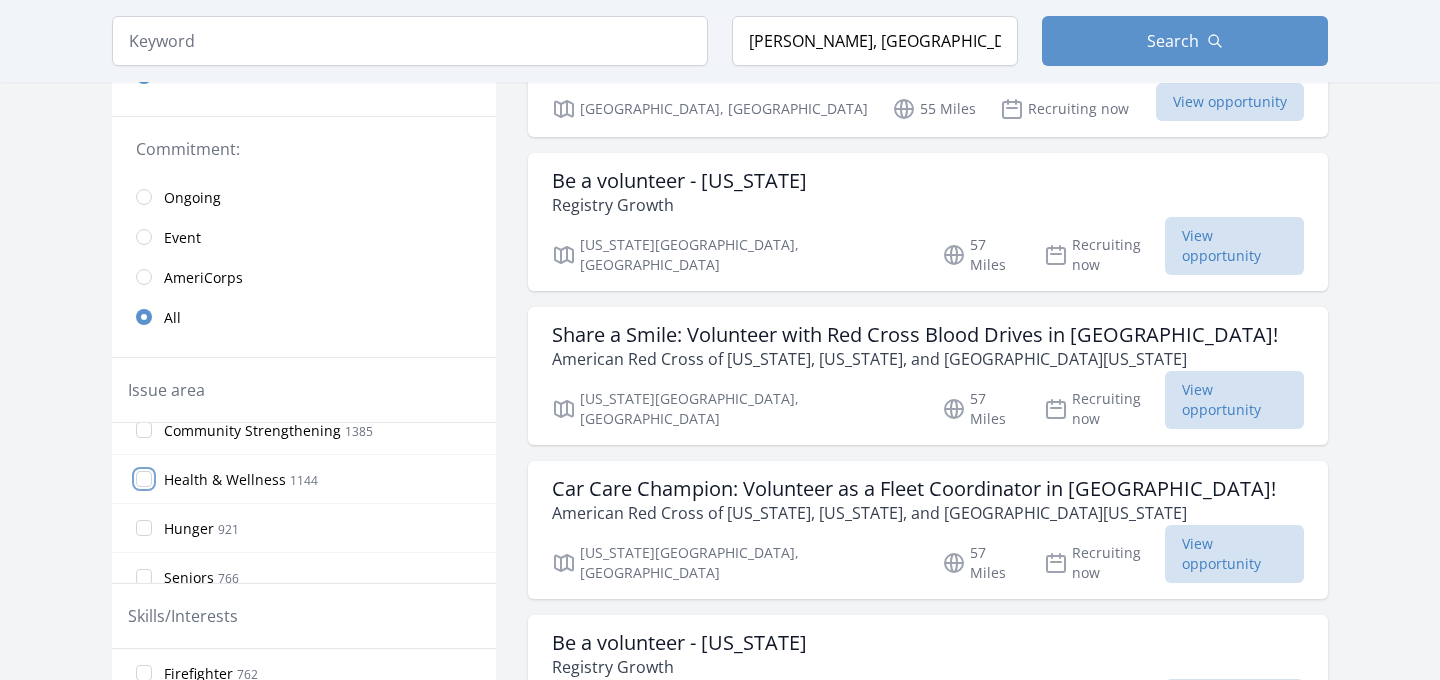 click on "Health & Wellness   1144" at bounding box center (144, 479) 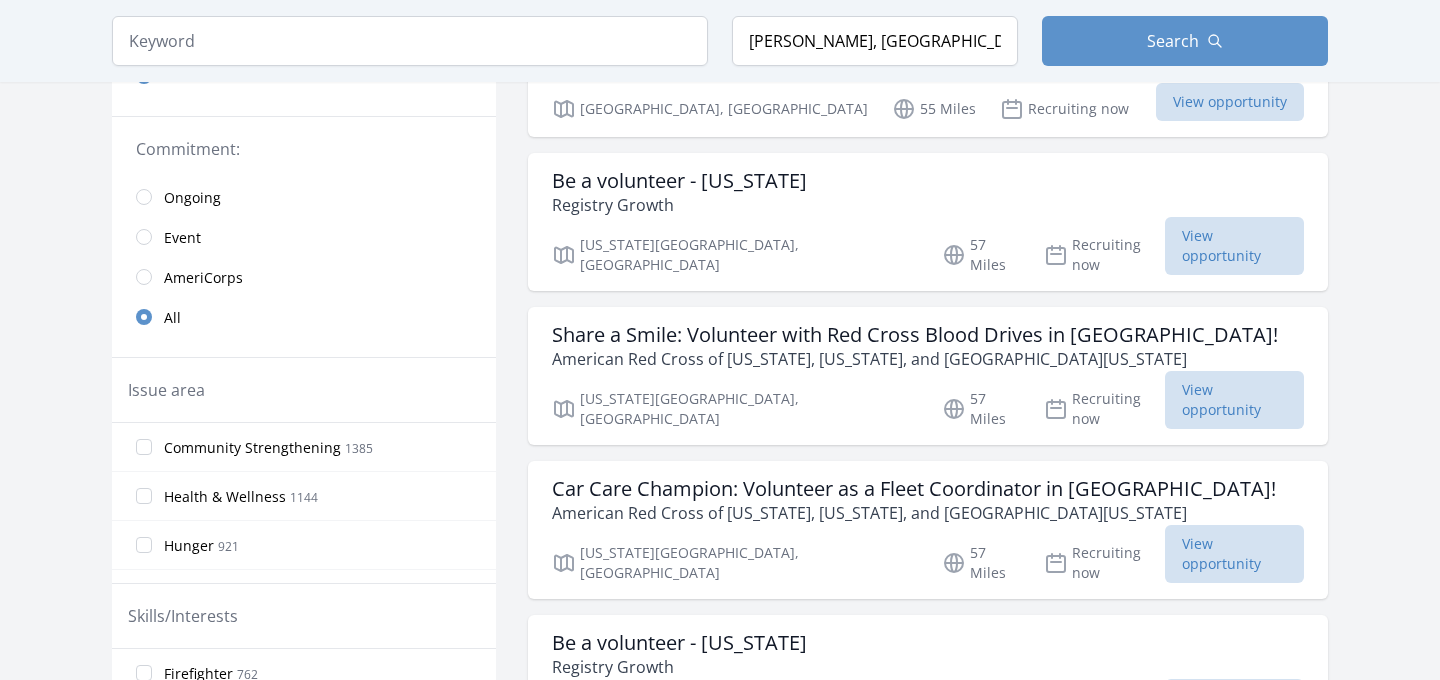 scroll, scrollTop: 15, scrollLeft: 0, axis: vertical 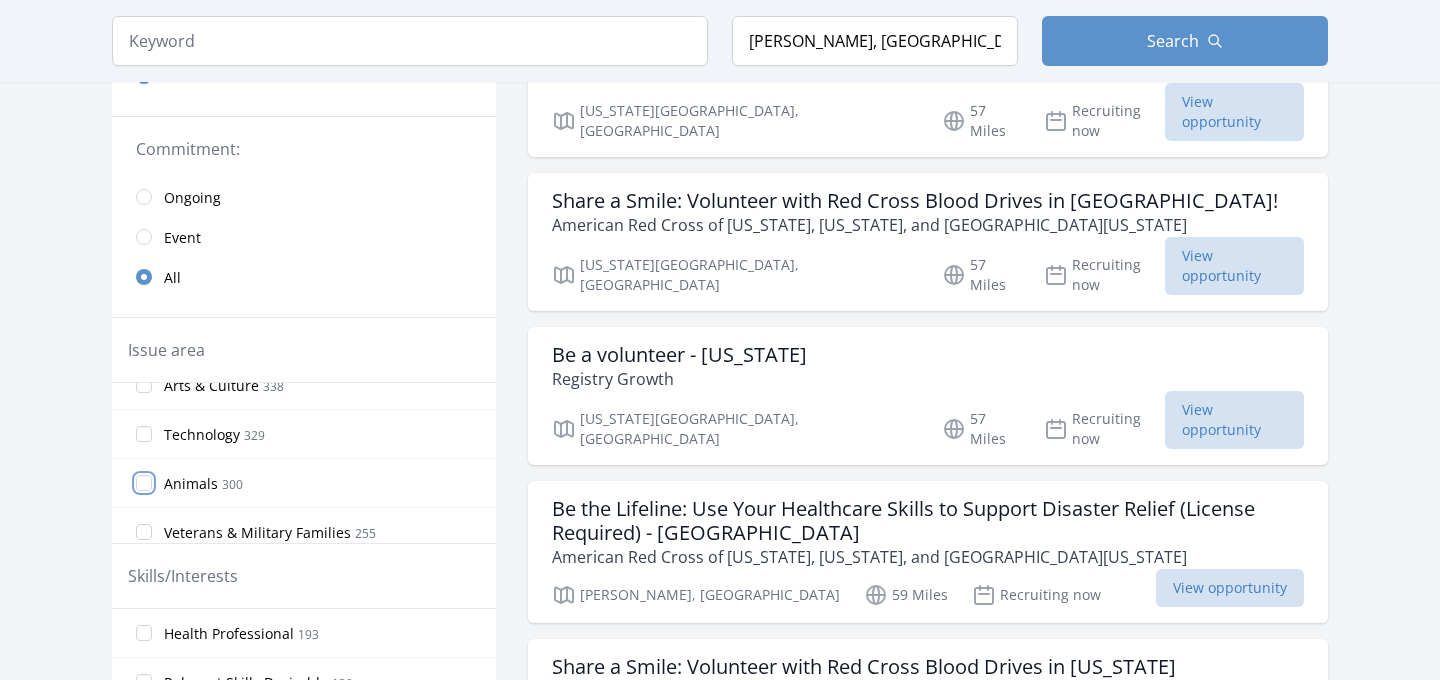 click on "Animals   300" at bounding box center [144, 483] 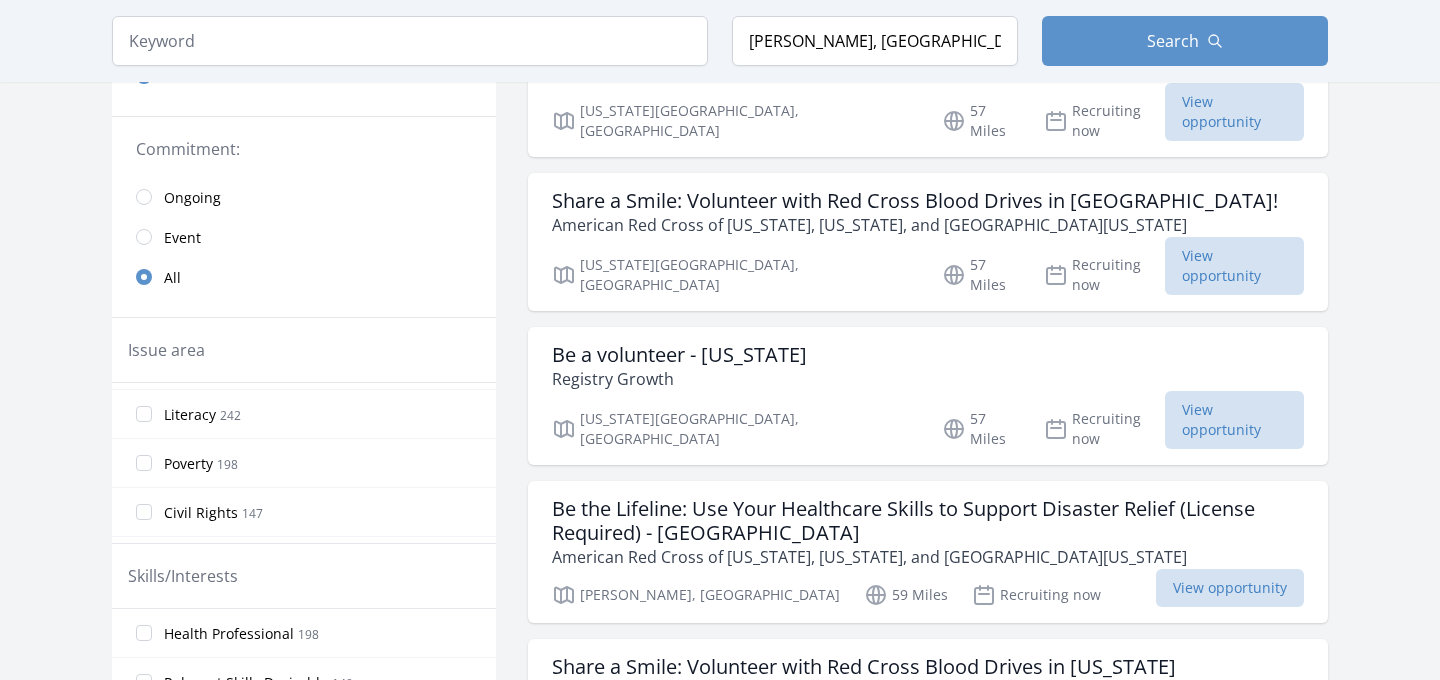 scroll, scrollTop: 625, scrollLeft: 0, axis: vertical 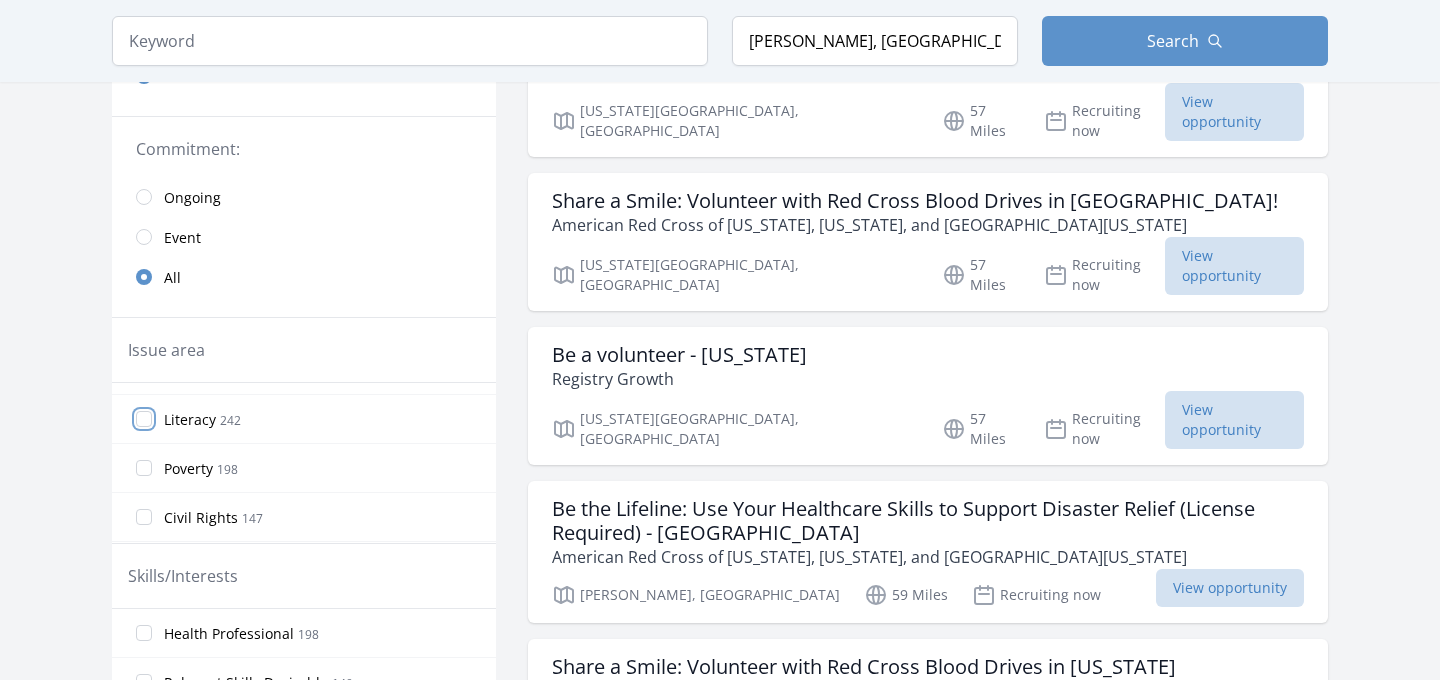 click on "Literacy   242" at bounding box center (144, 419) 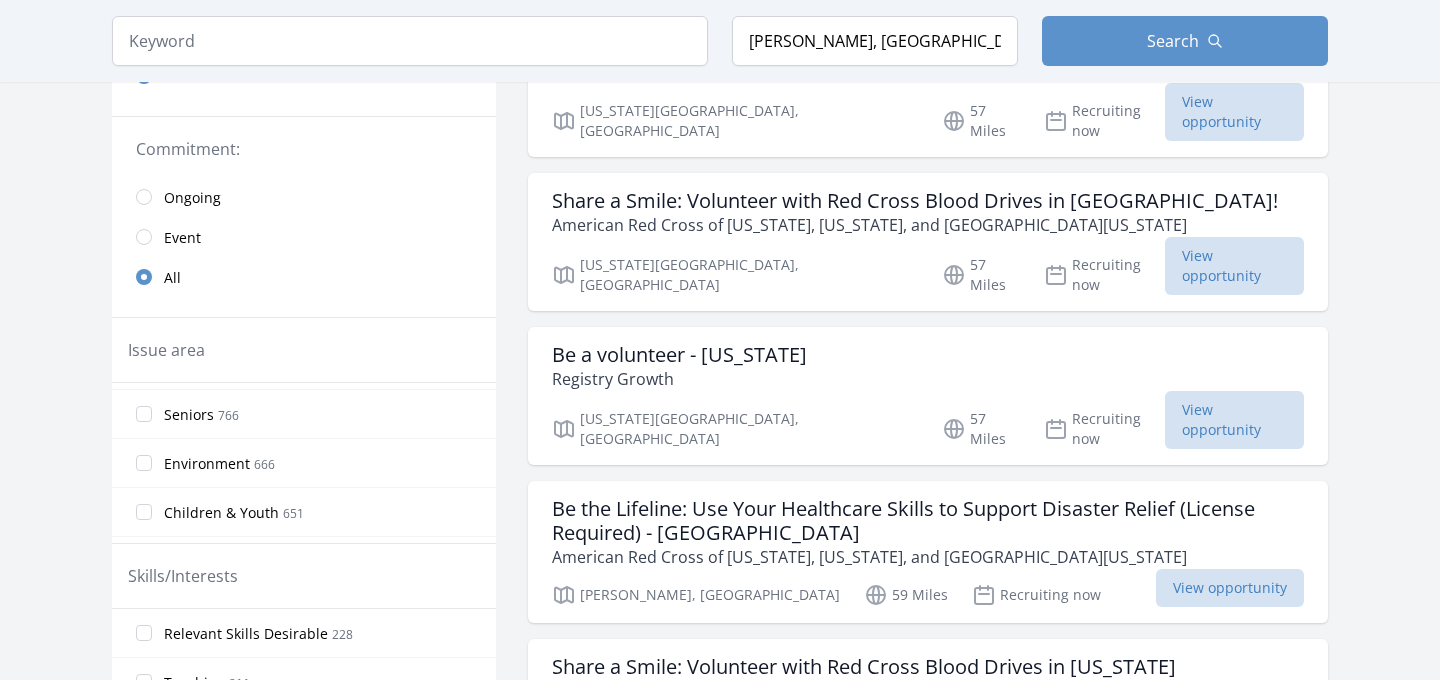 scroll, scrollTop: 239, scrollLeft: 0, axis: vertical 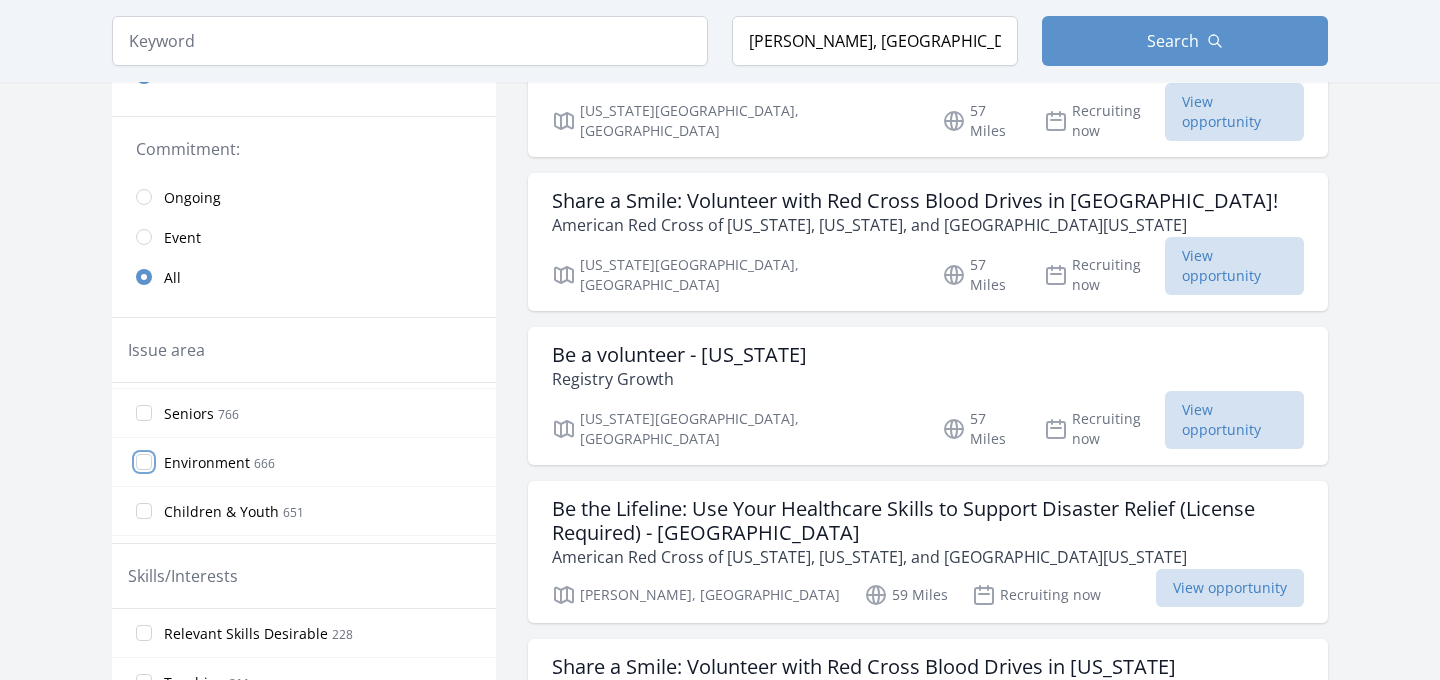 click on "Environment   666" at bounding box center (144, 462) 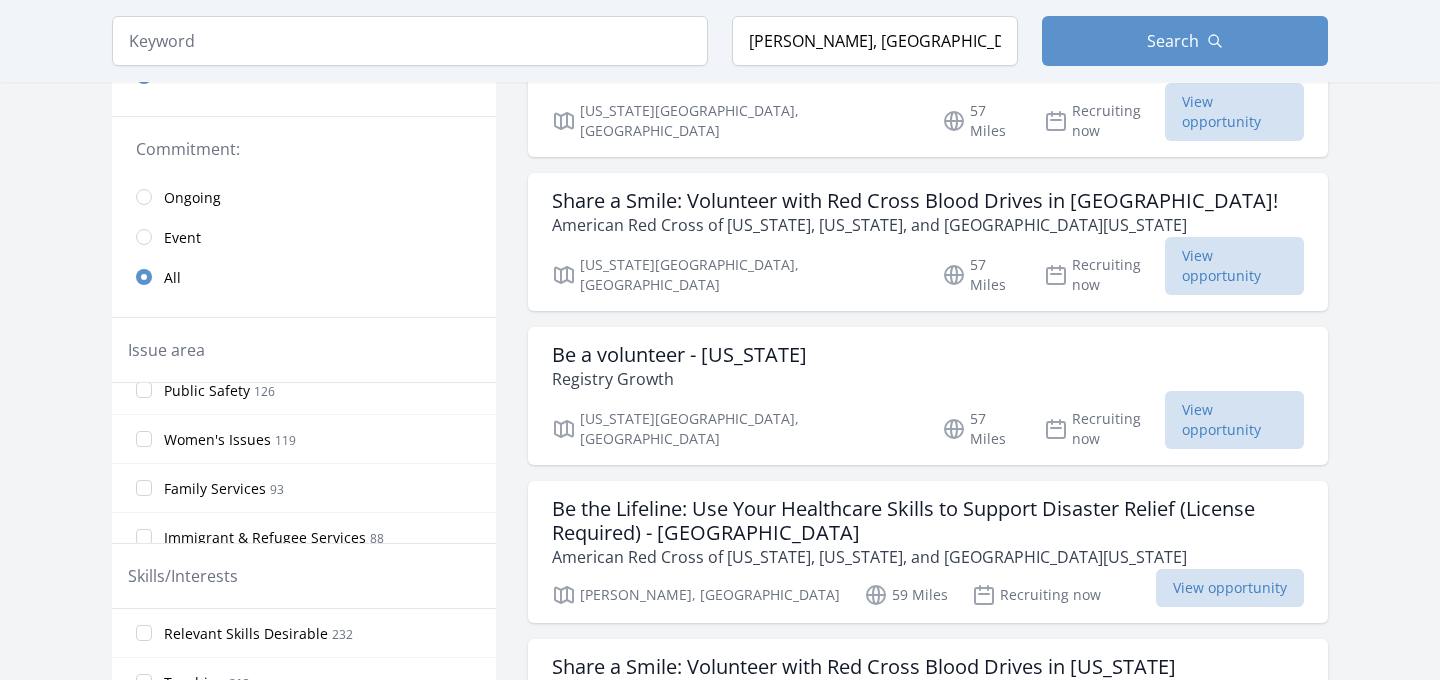 scroll, scrollTop: 853, scrollLeft: 0, axis: vertical 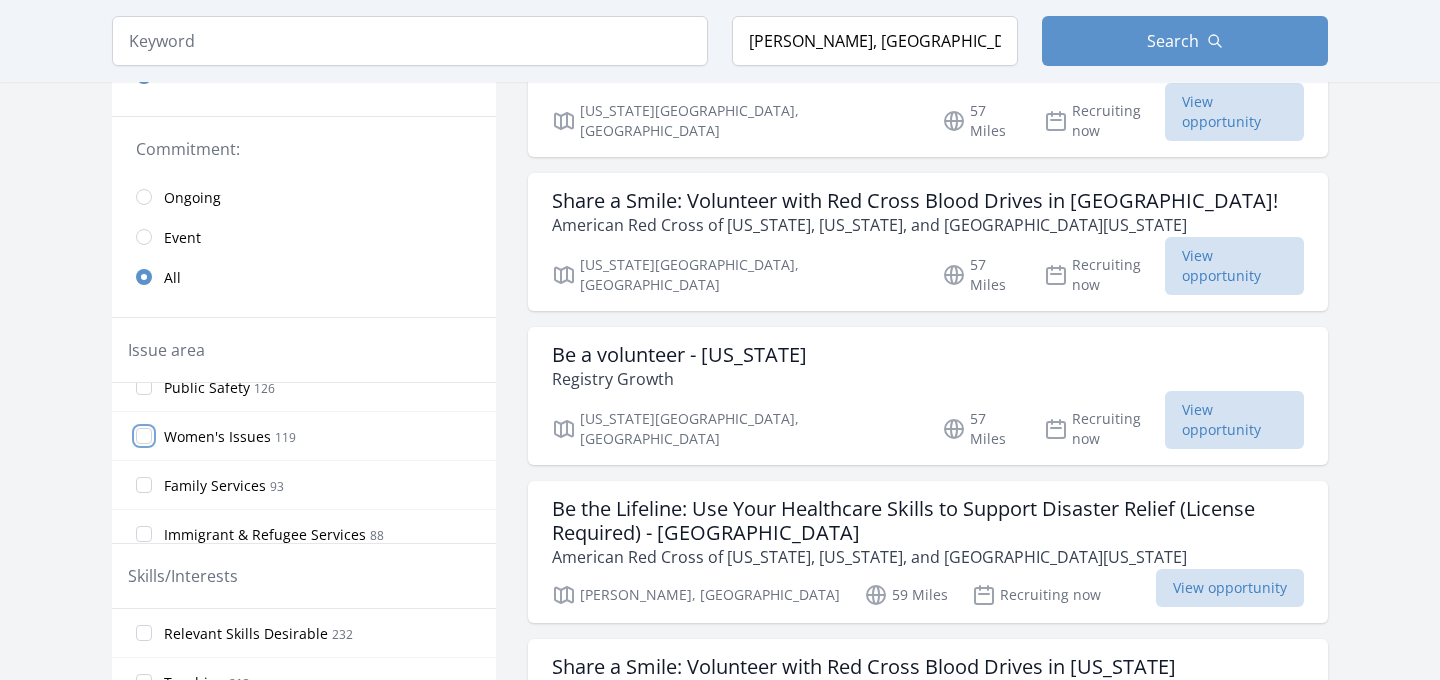click on "Women's Issues   119" at bounding box center (144, 436) 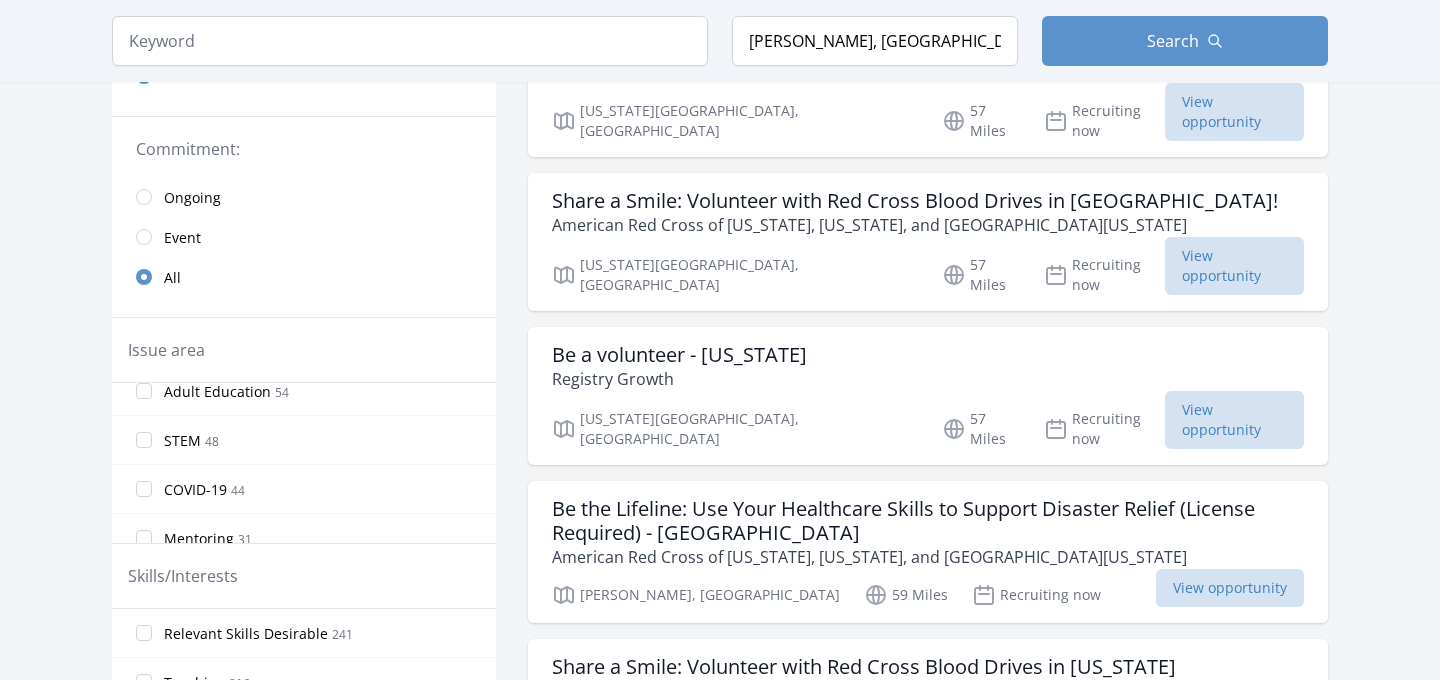 scroll, scrollTop: 1098, scrollLeft: 0, axis: vertical 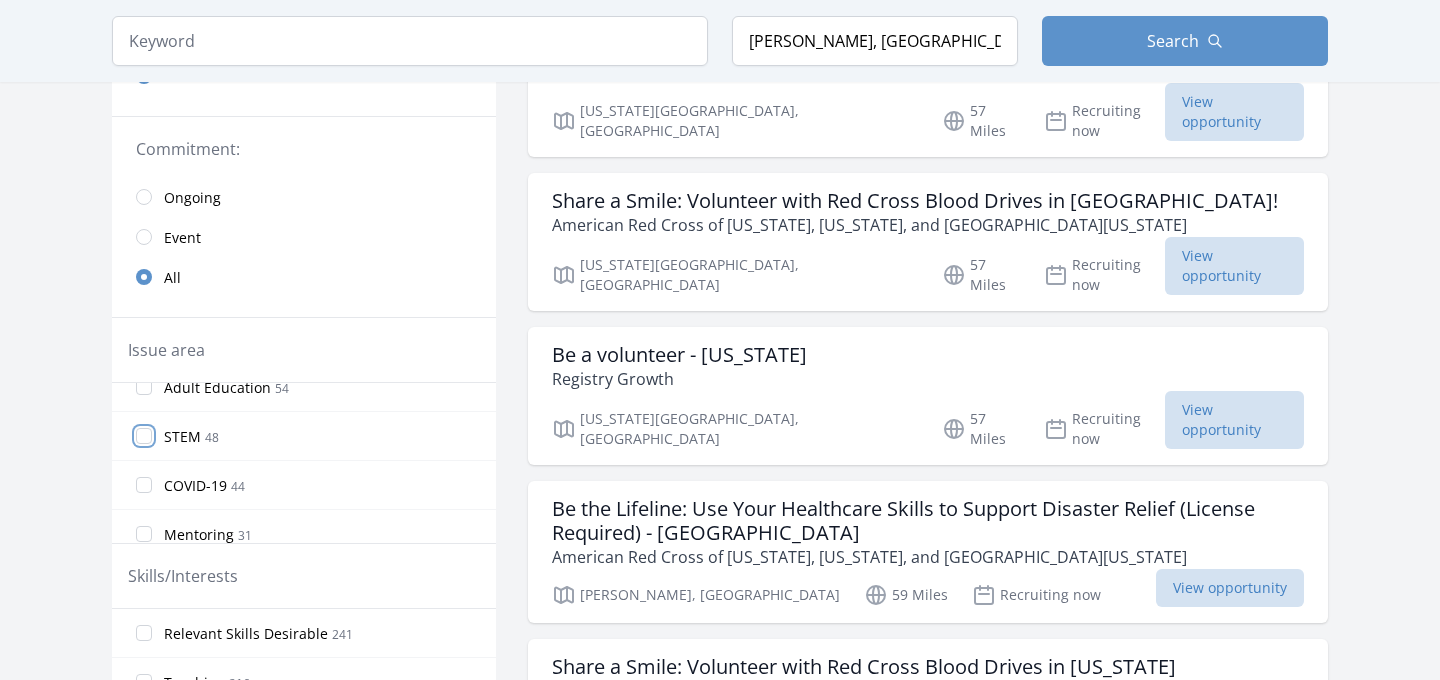 click on "STEM   48" at bounding box center [144, 436] 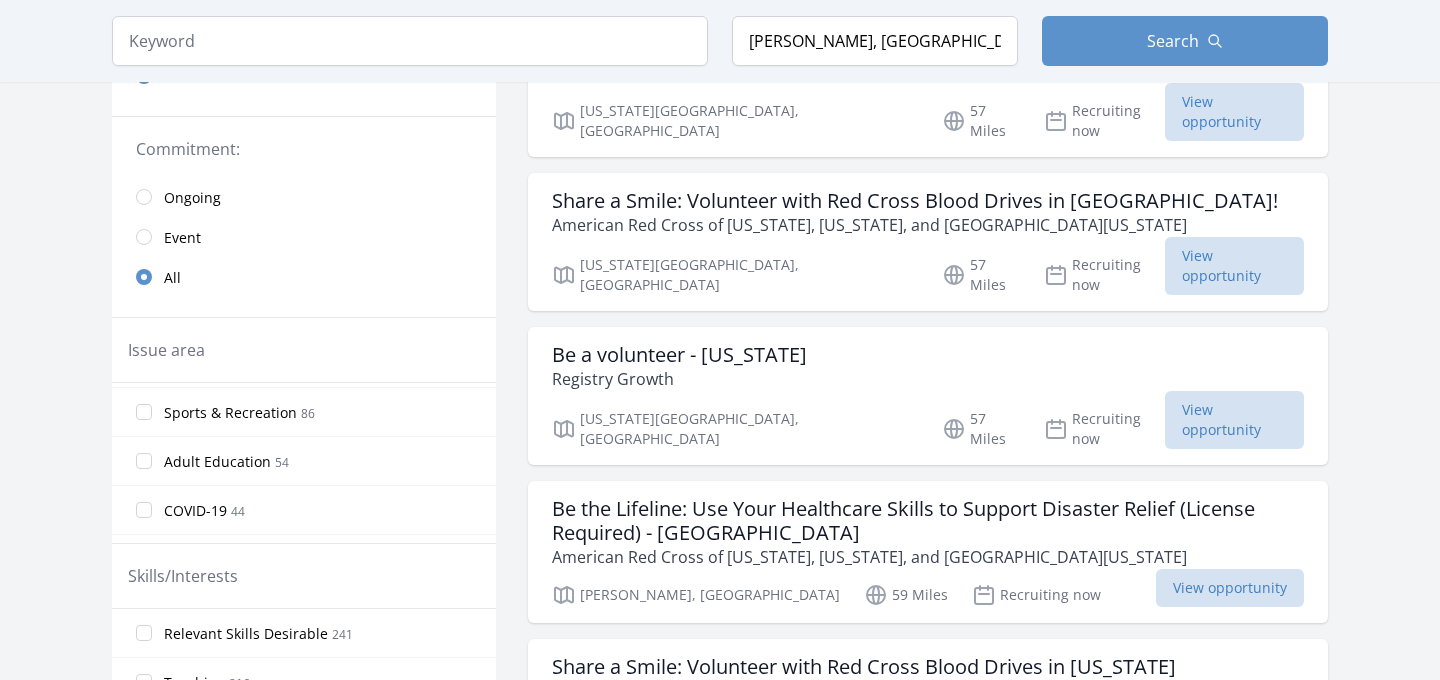 scroll, scrollTop: 1078, scrollLeft: 0, axis: vertical 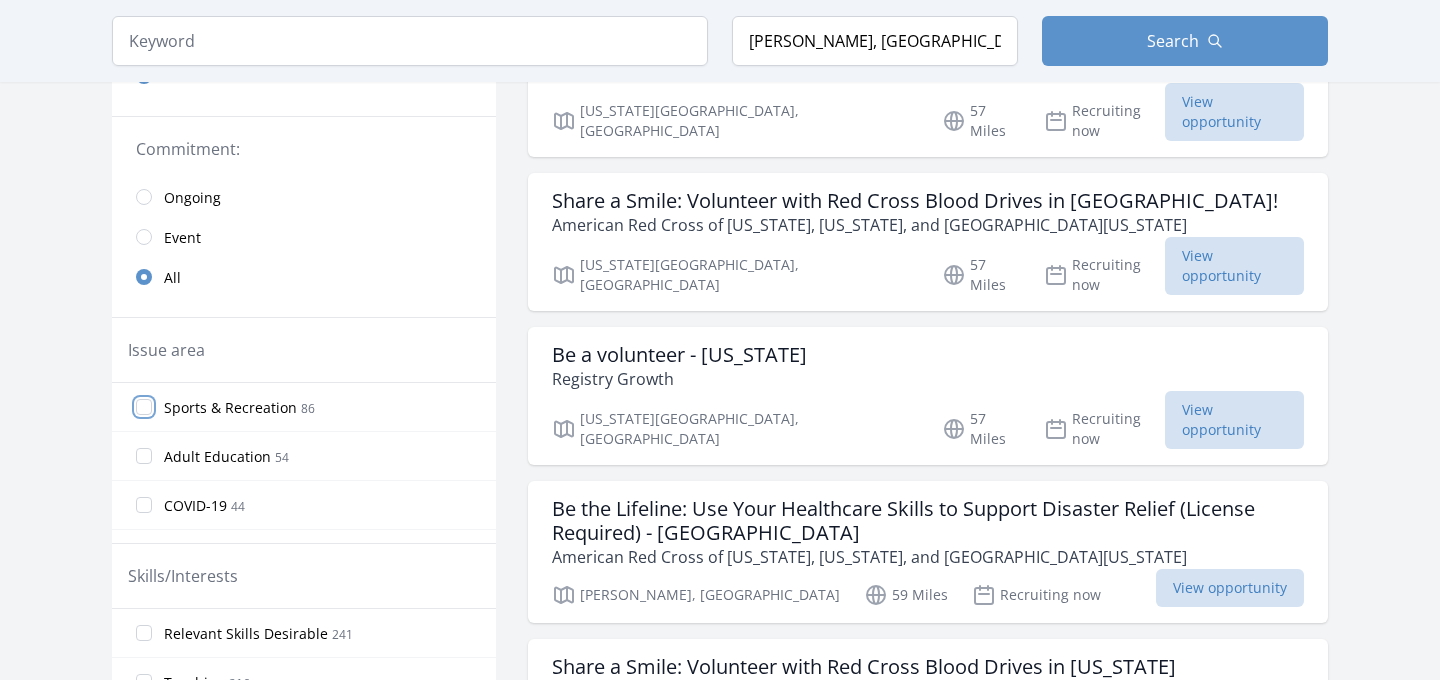 click on "Sports & Recreation   86" at bounding box center (144, 407) 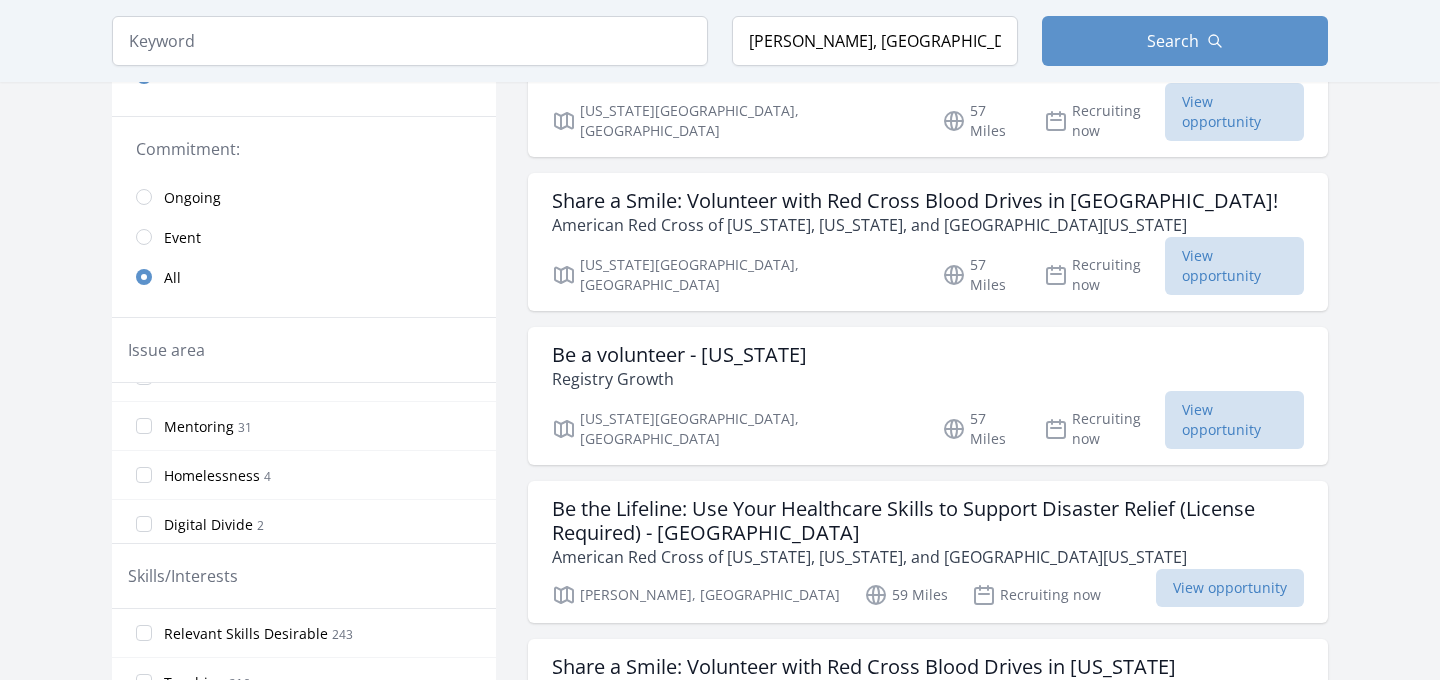 scroll, scrollTop: 1211, scrollLeft: 0, axis: vertical 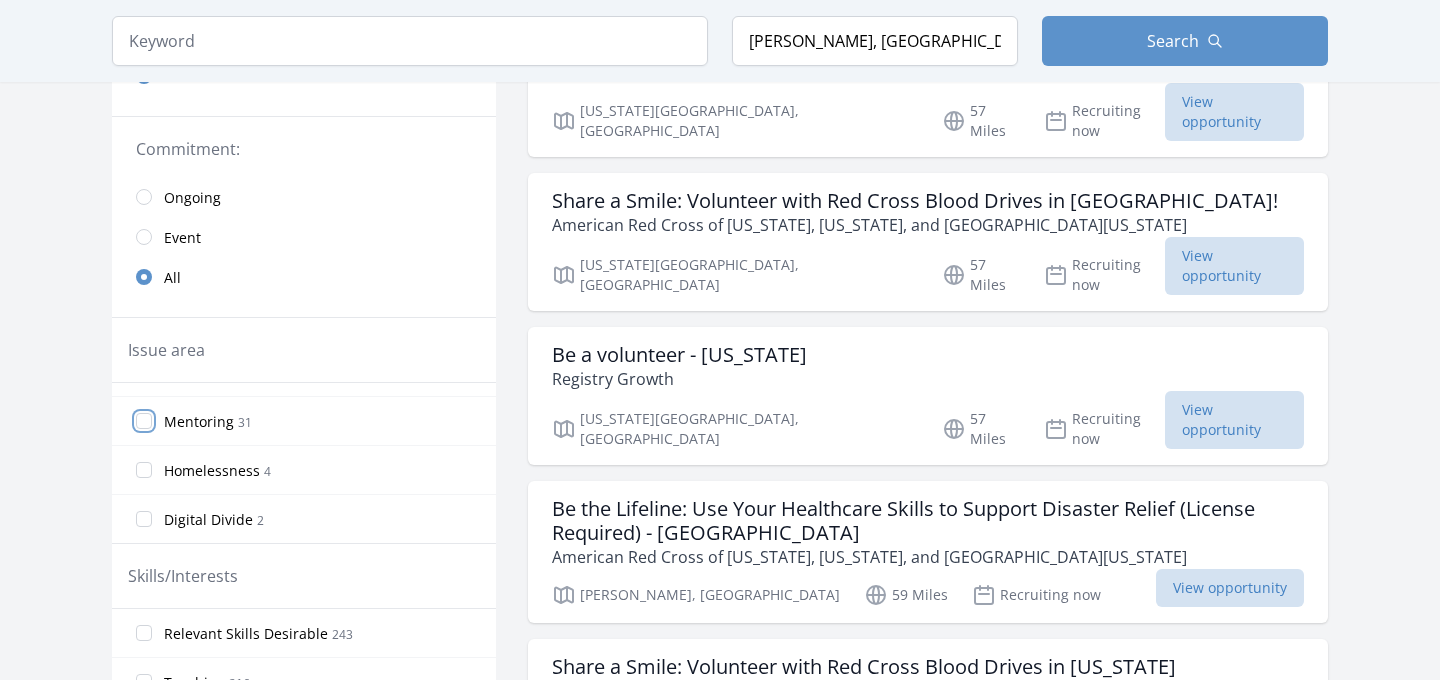 click on "Mentoring   31" at bounding box center (144, 421) 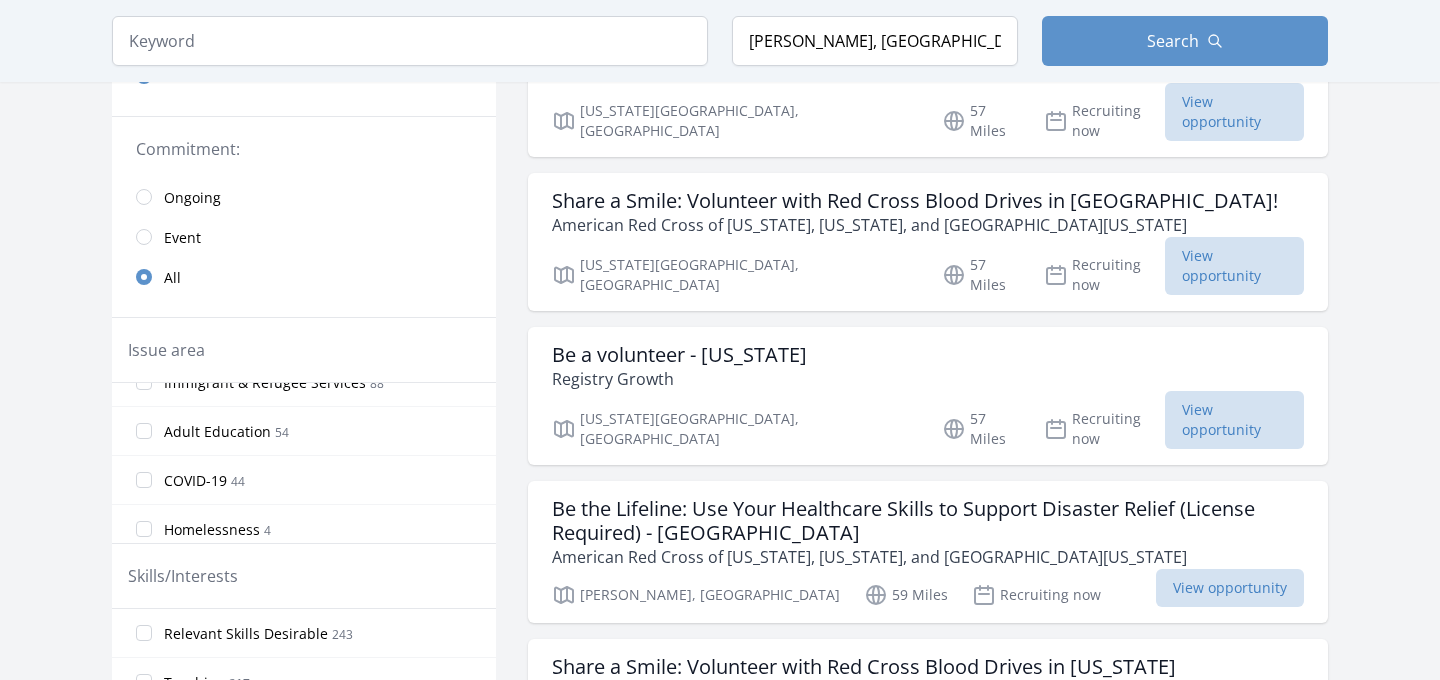 scroll, scrollTop: 1211, scrollLeft: 0, axis: vertical 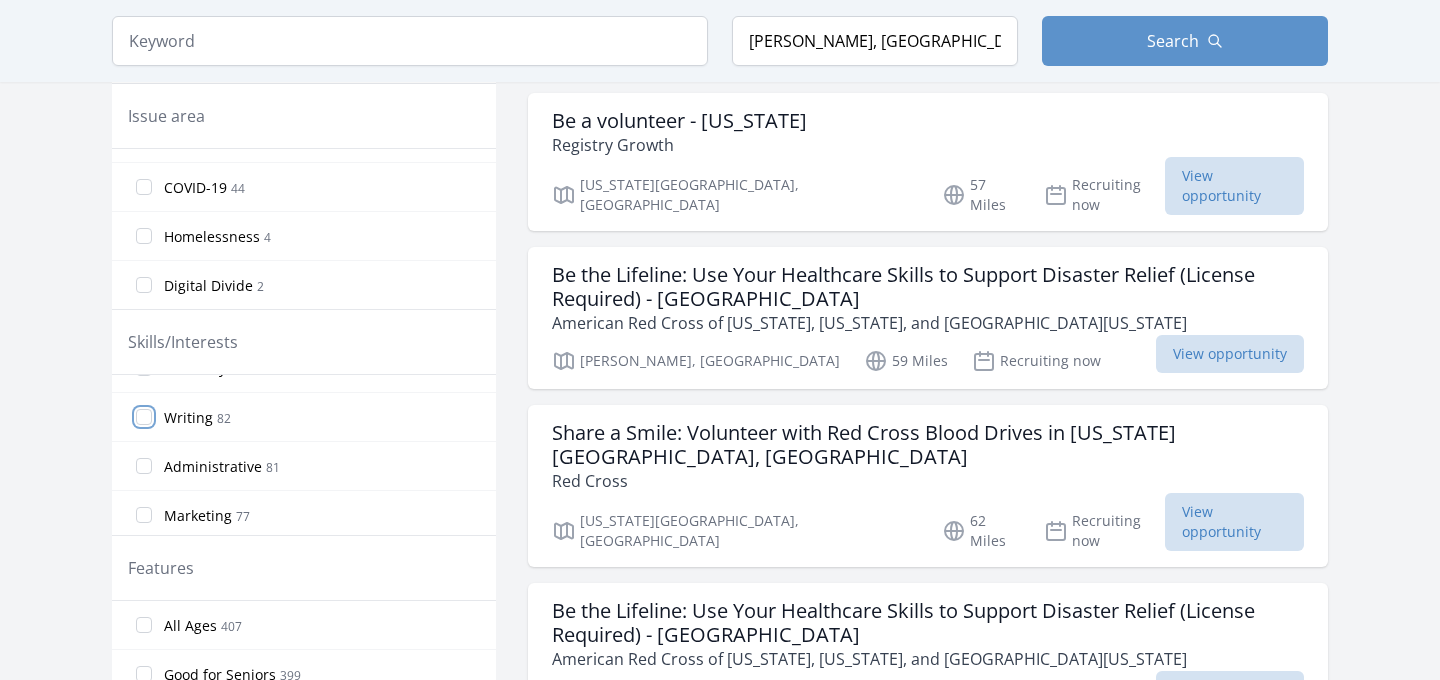 click on "Writing   82" at bounding box center (144, 417) 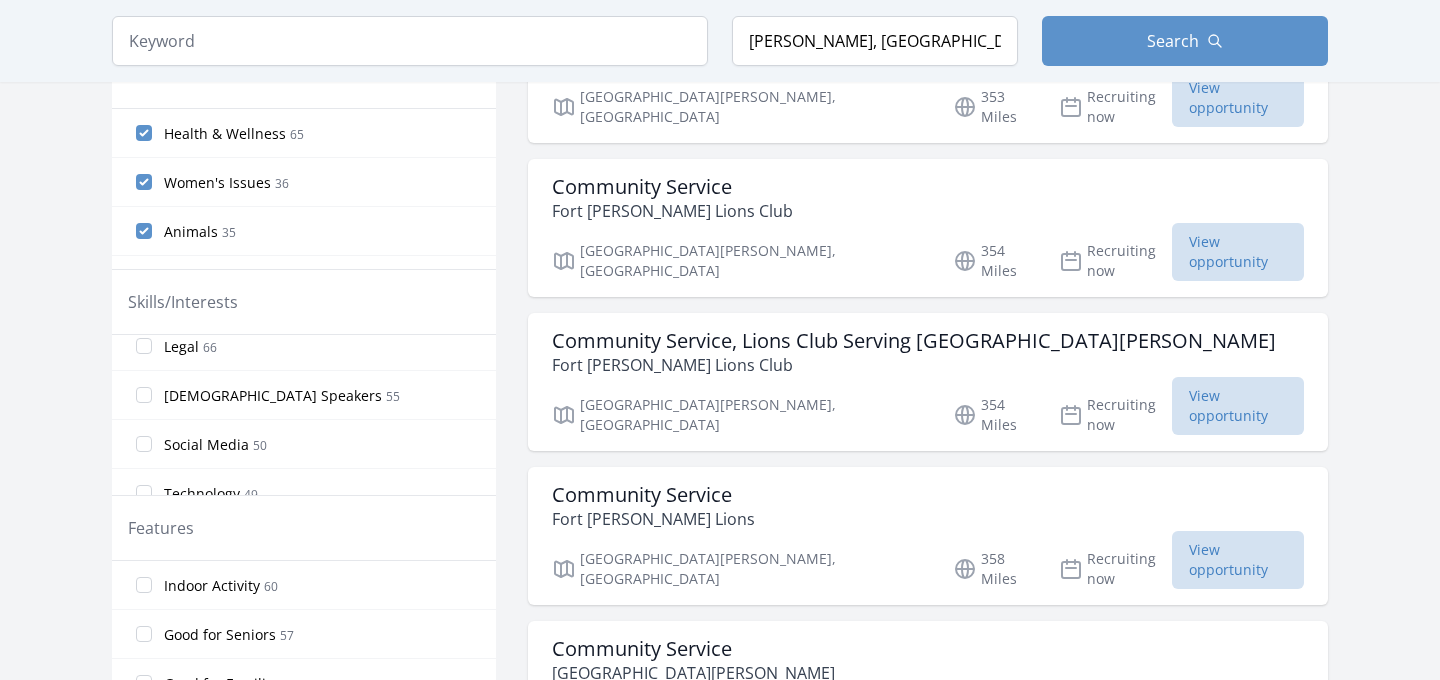 scroll, scrollTop: 602, scrollLeft: 0, axis: vertical 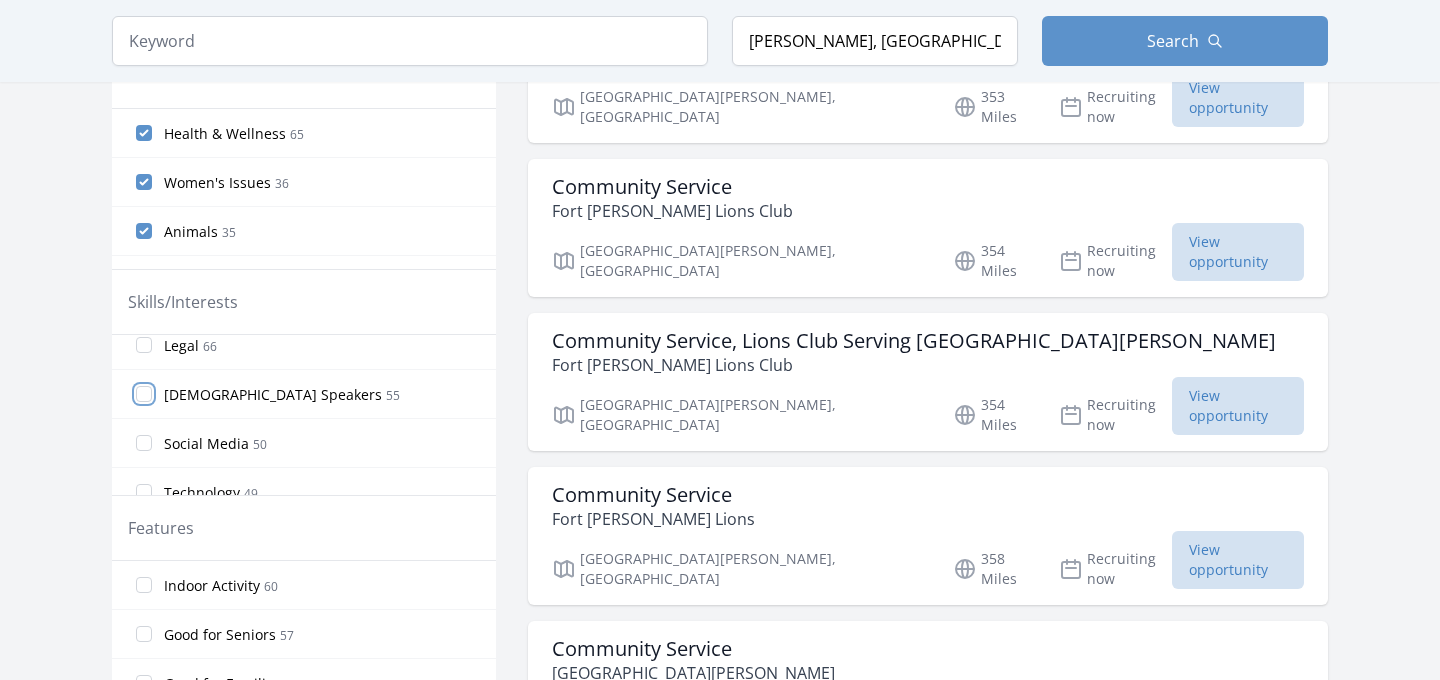 click on "Spanish Speakers   55" at bounding box center [144, 394] 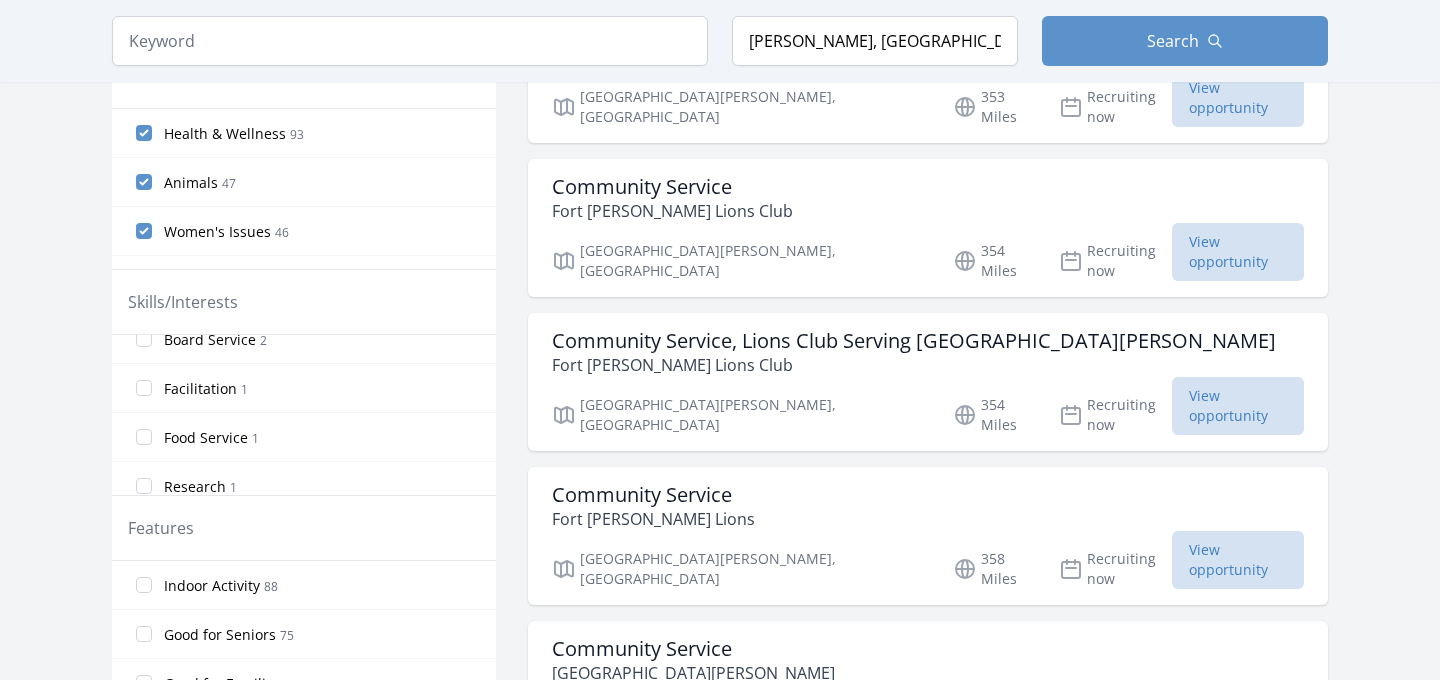 scroll, scrollTop: 1603, scrollLeft: 0, axis: vertical 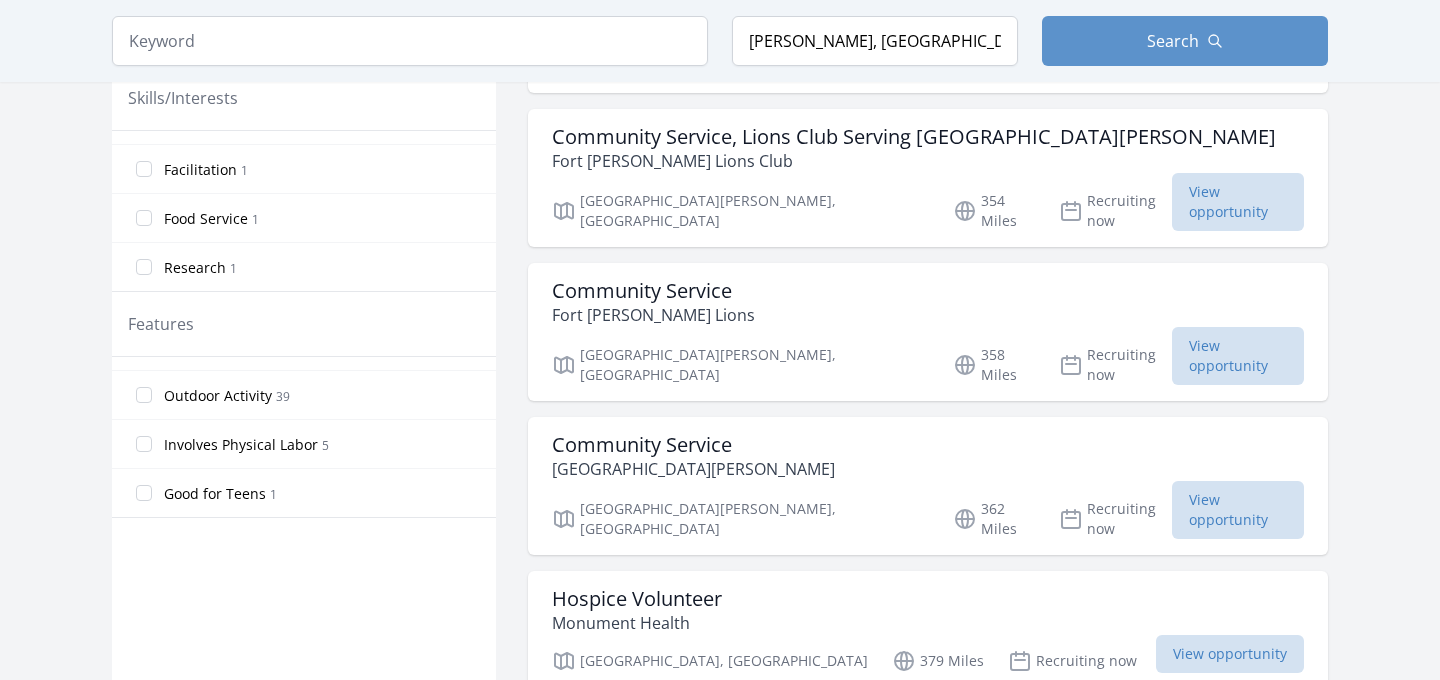 click on "Good for Teens   1" at bounding box center (304, 493) 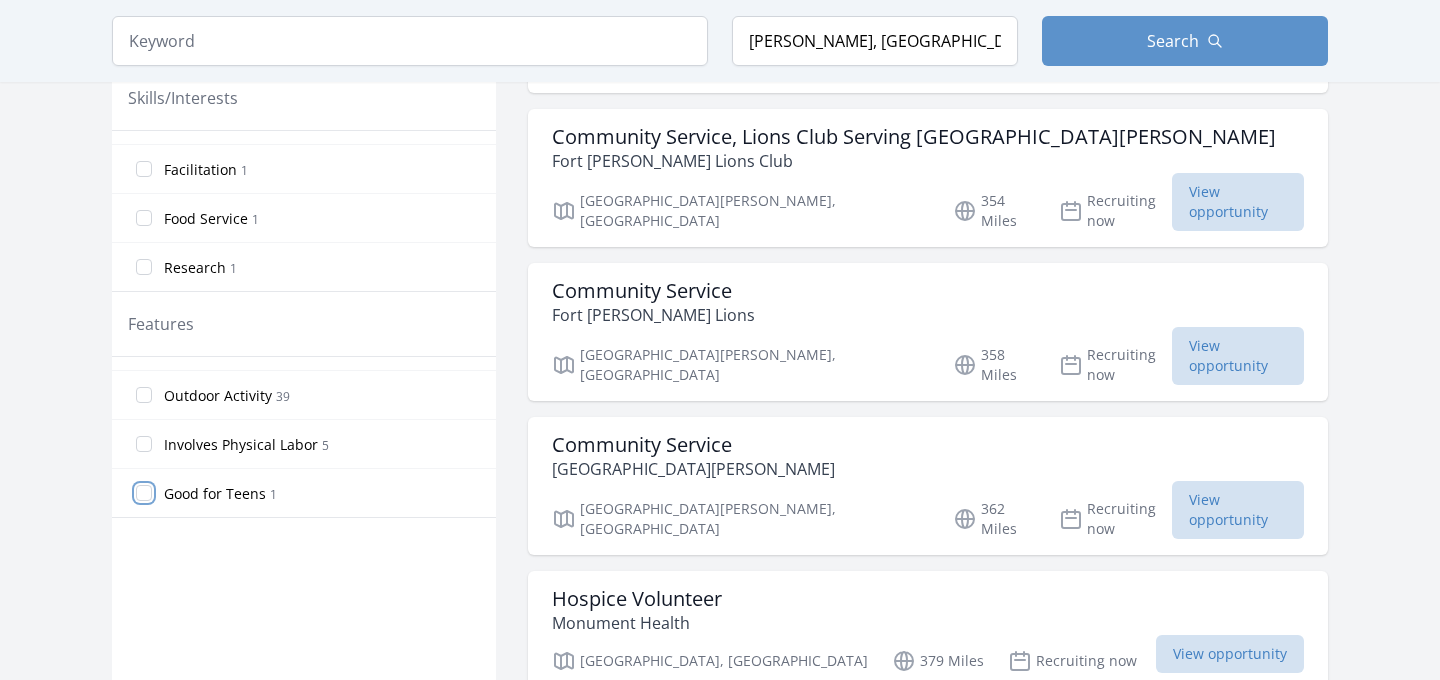 click on "Good for Teens   1" at bounding box center [144, 493] 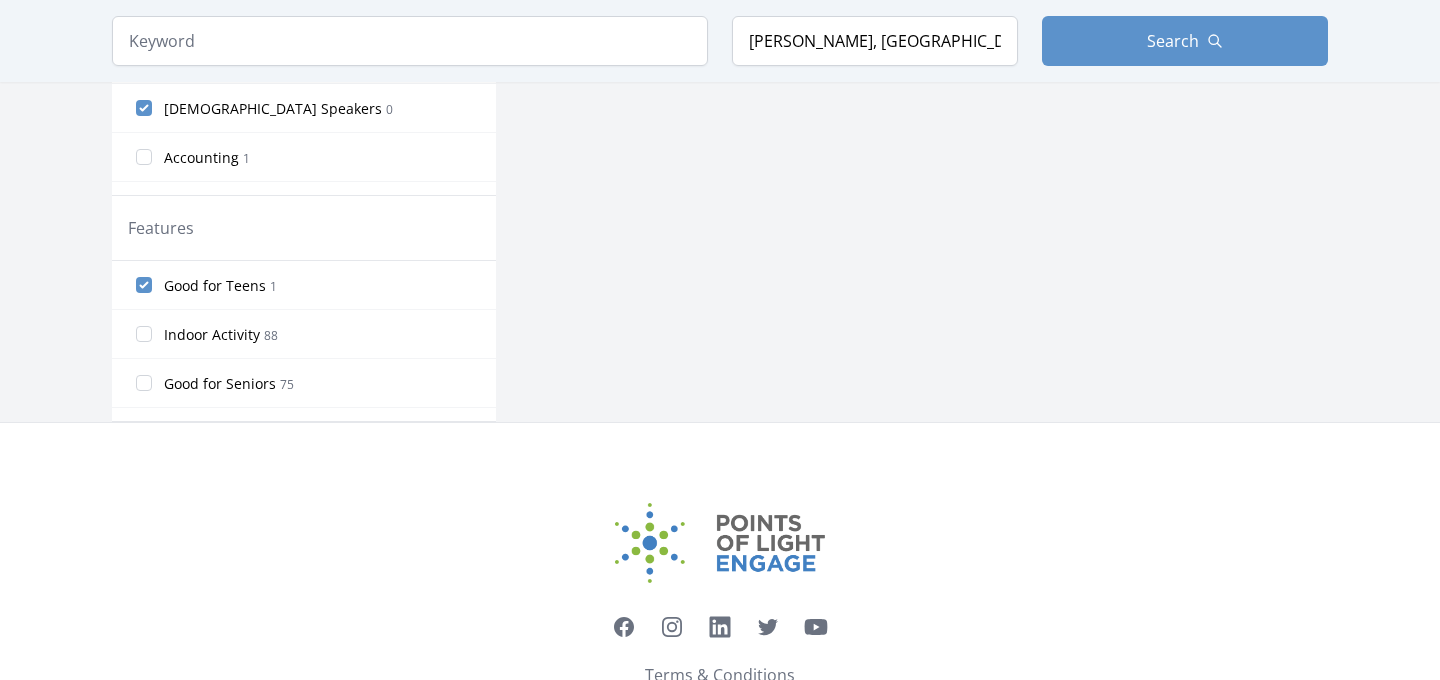 scroll, scrollTop: 933, scrollLeft: 0, axis: vertical 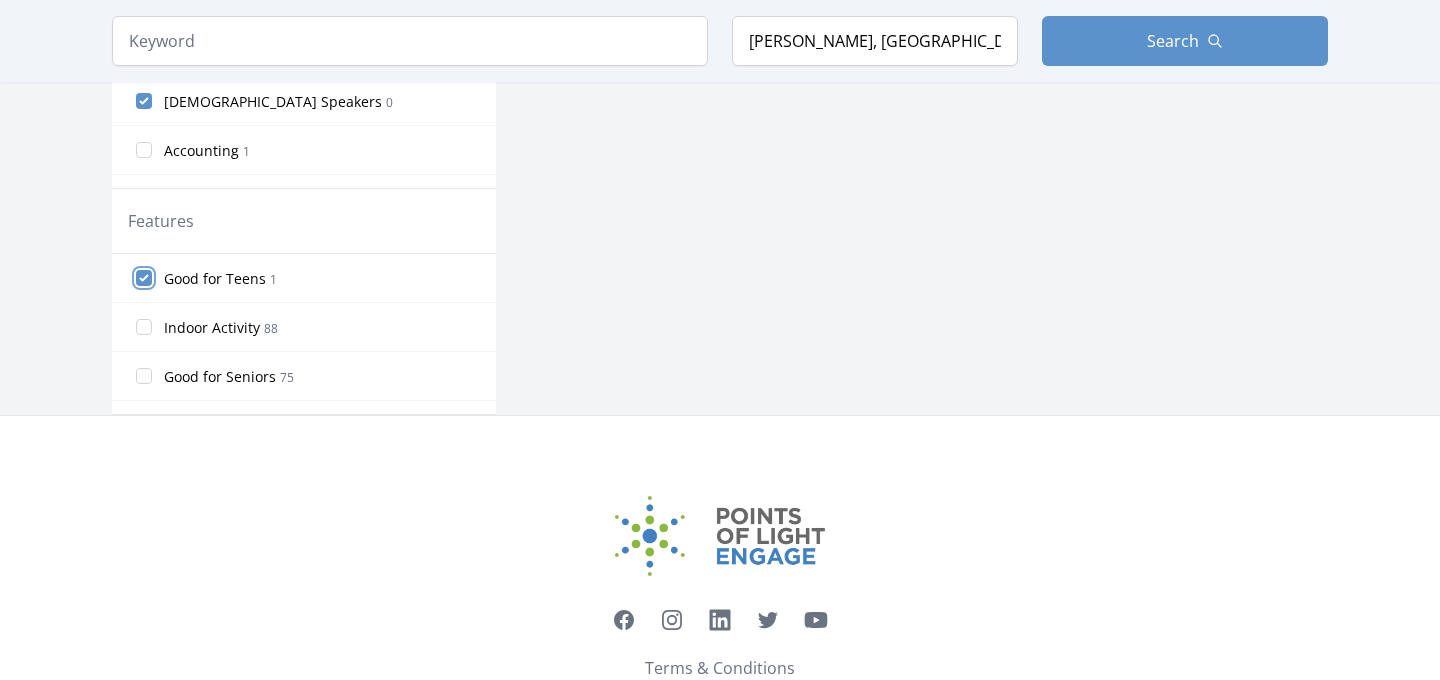 click on "Good for Teens   1" at bounding box center [144, 278] 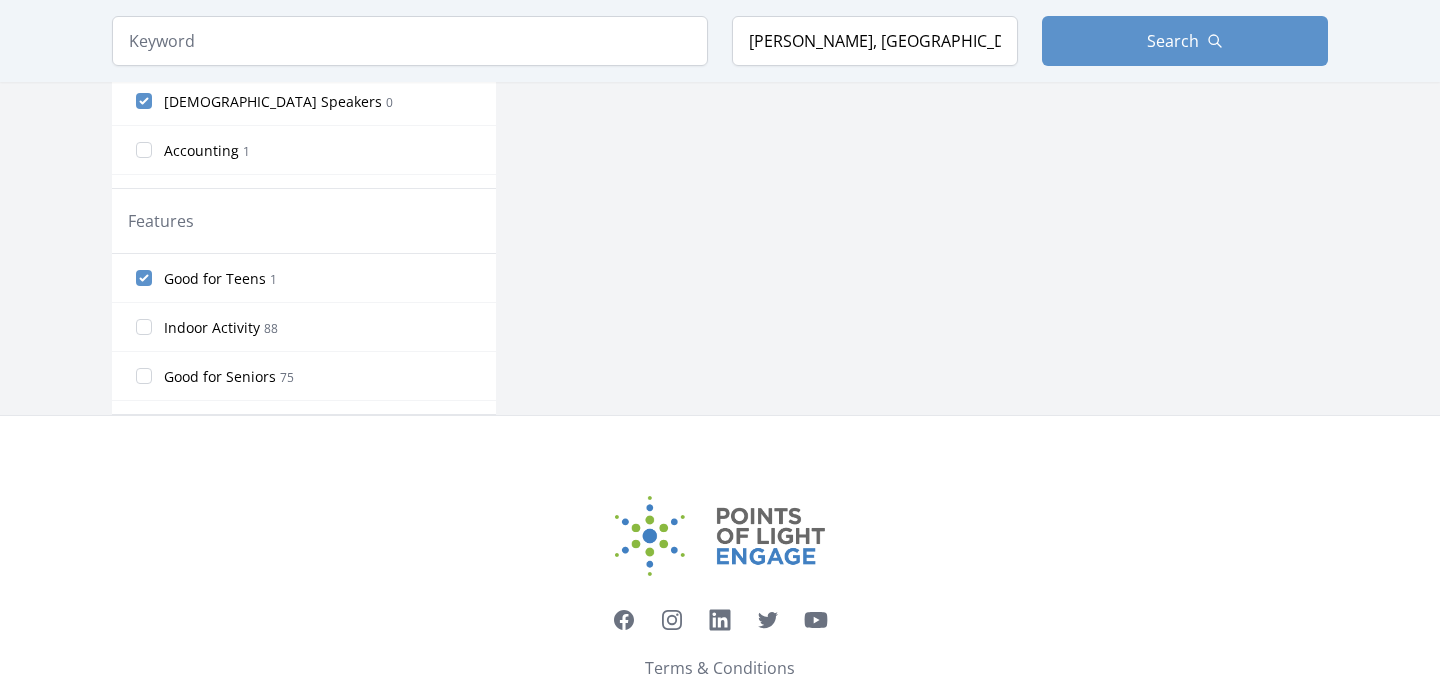 scroll, scrollTop: 973, scrollLeft: 0, axis: vertical 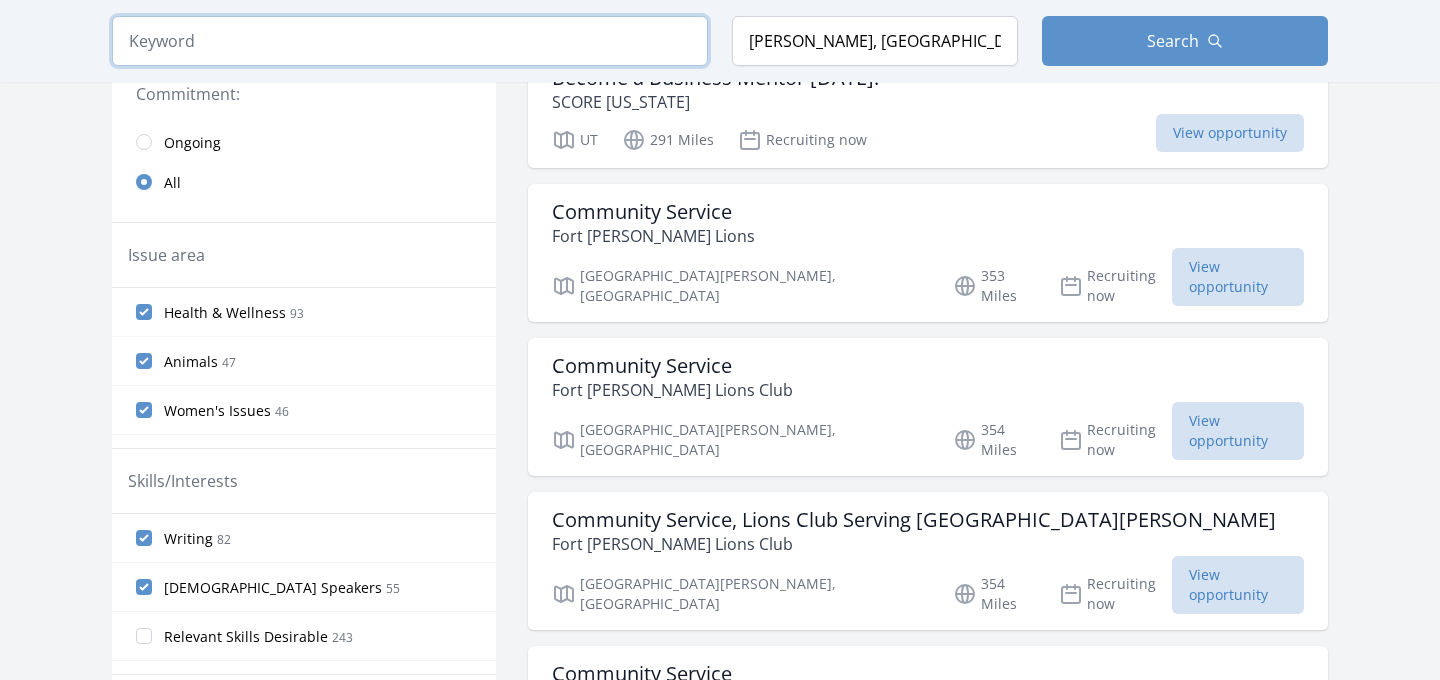 click at bounding box center (410, 41) 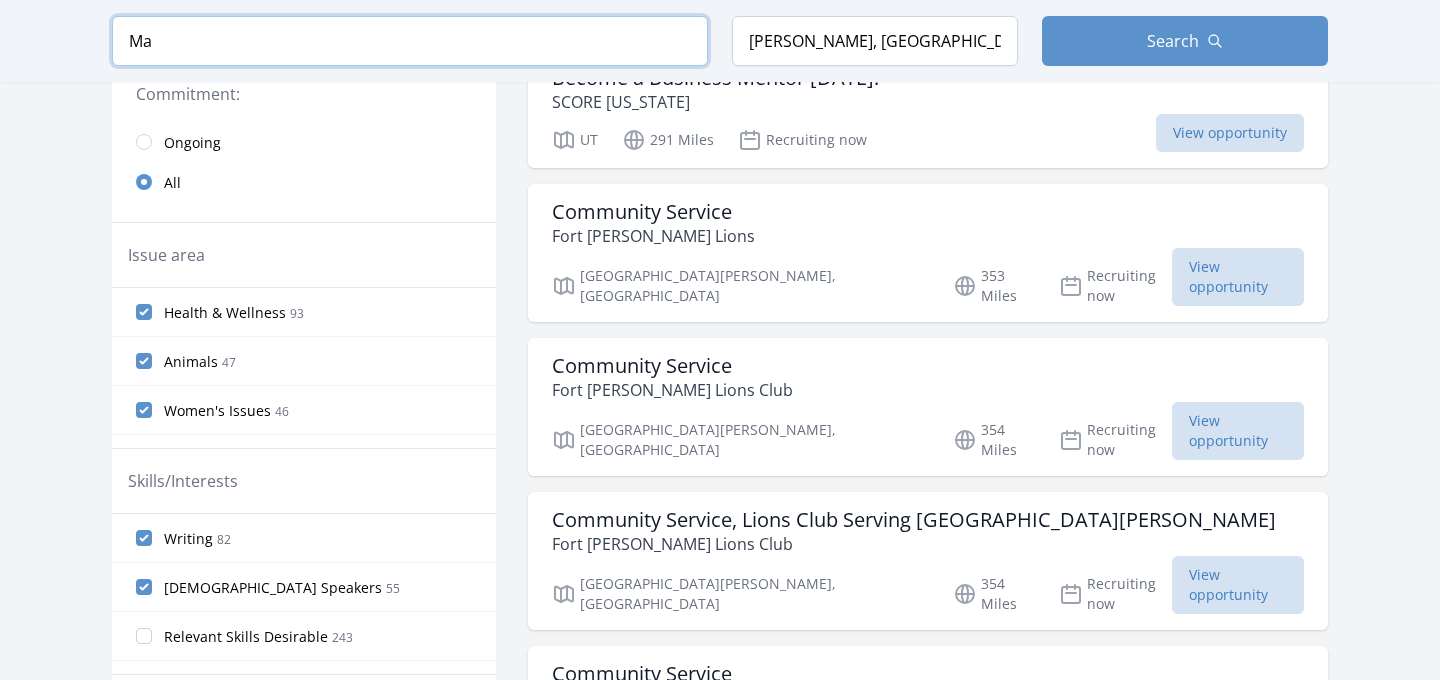 scroll, scrollTop: 511, scrollLeft: 0, axis: vertical 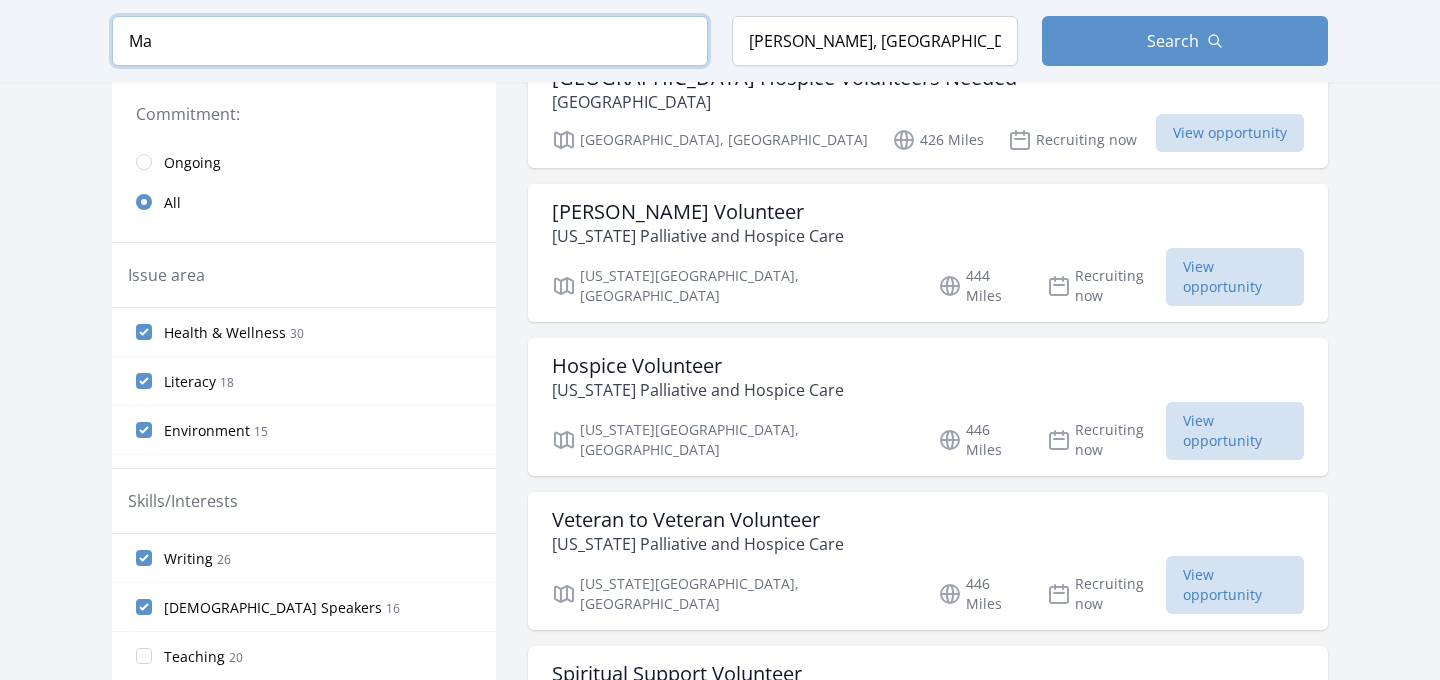 type on "M" 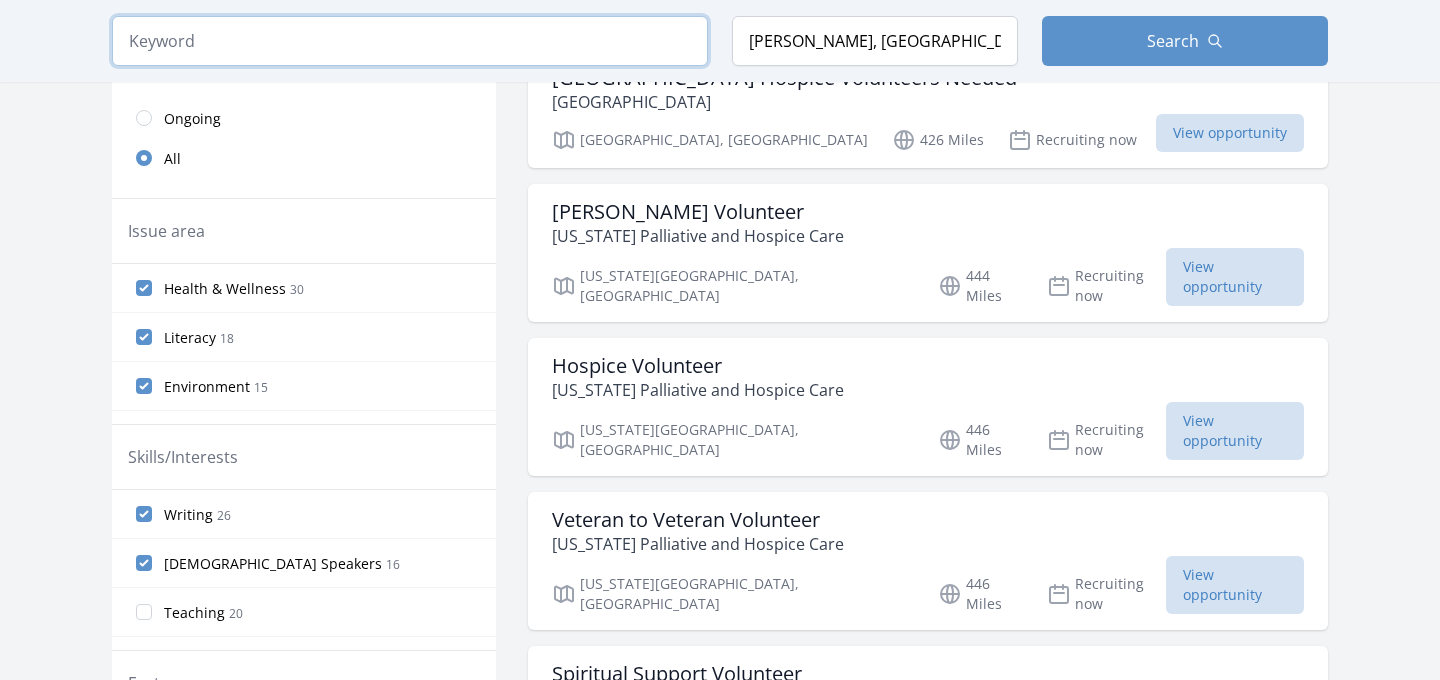 scroll, scrollTop: 487, scrollLeft: 0, axis: vertical 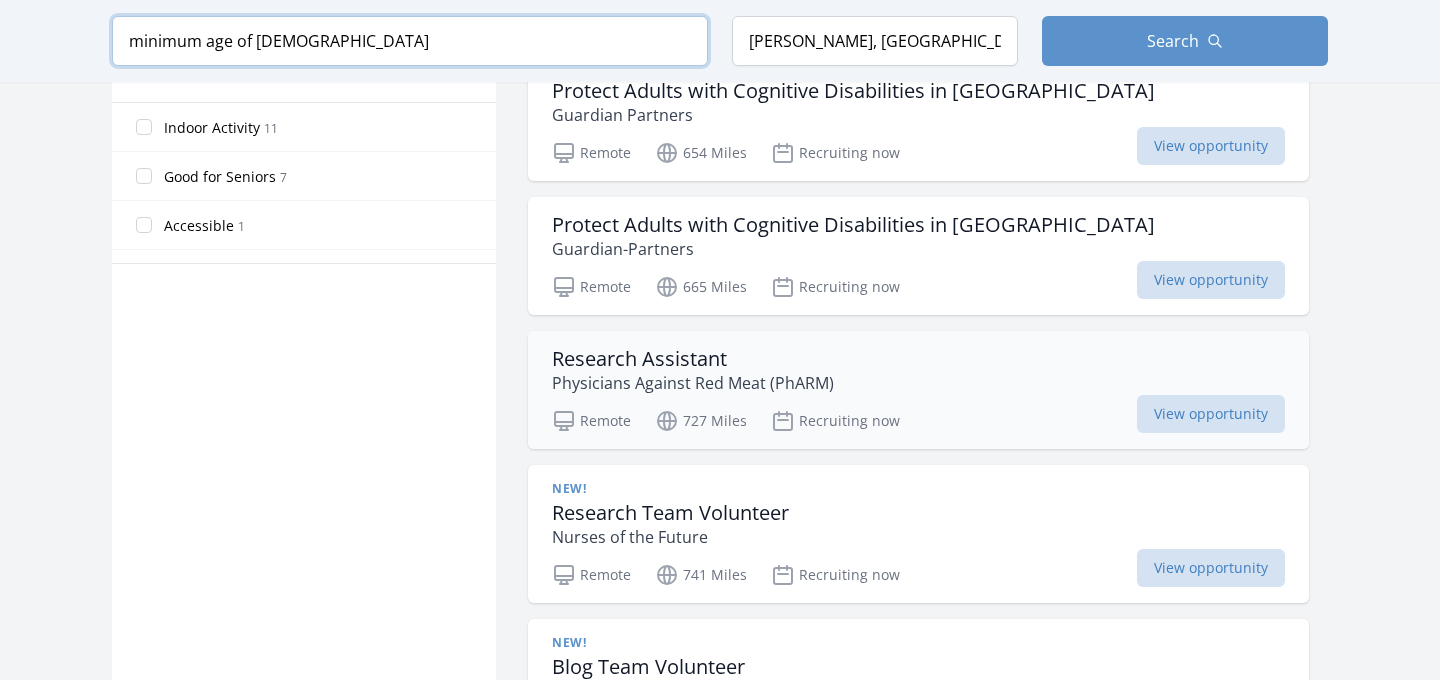 type on "minimum age of 15" 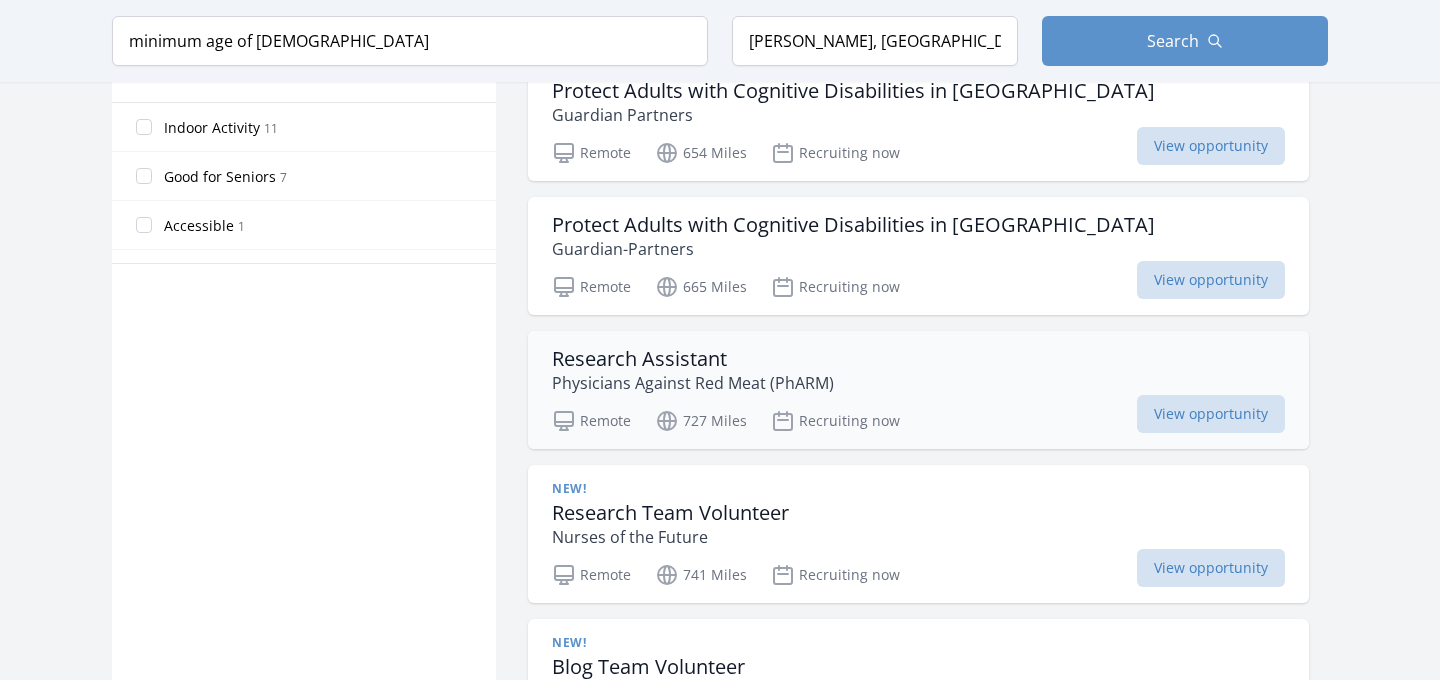 click on "Research Assistant" at bounding box center [693, 359] 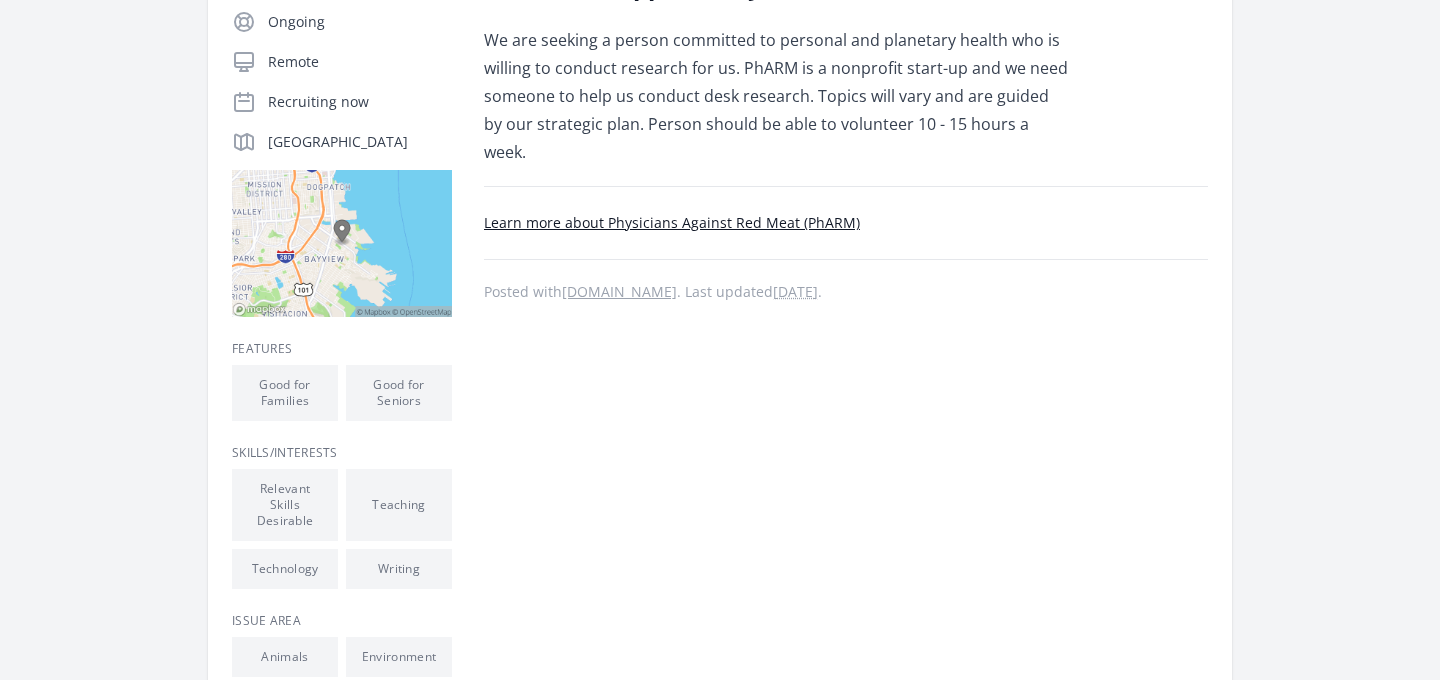 scroll, scrollTop: 0, scrollLeft: 0, axis: both 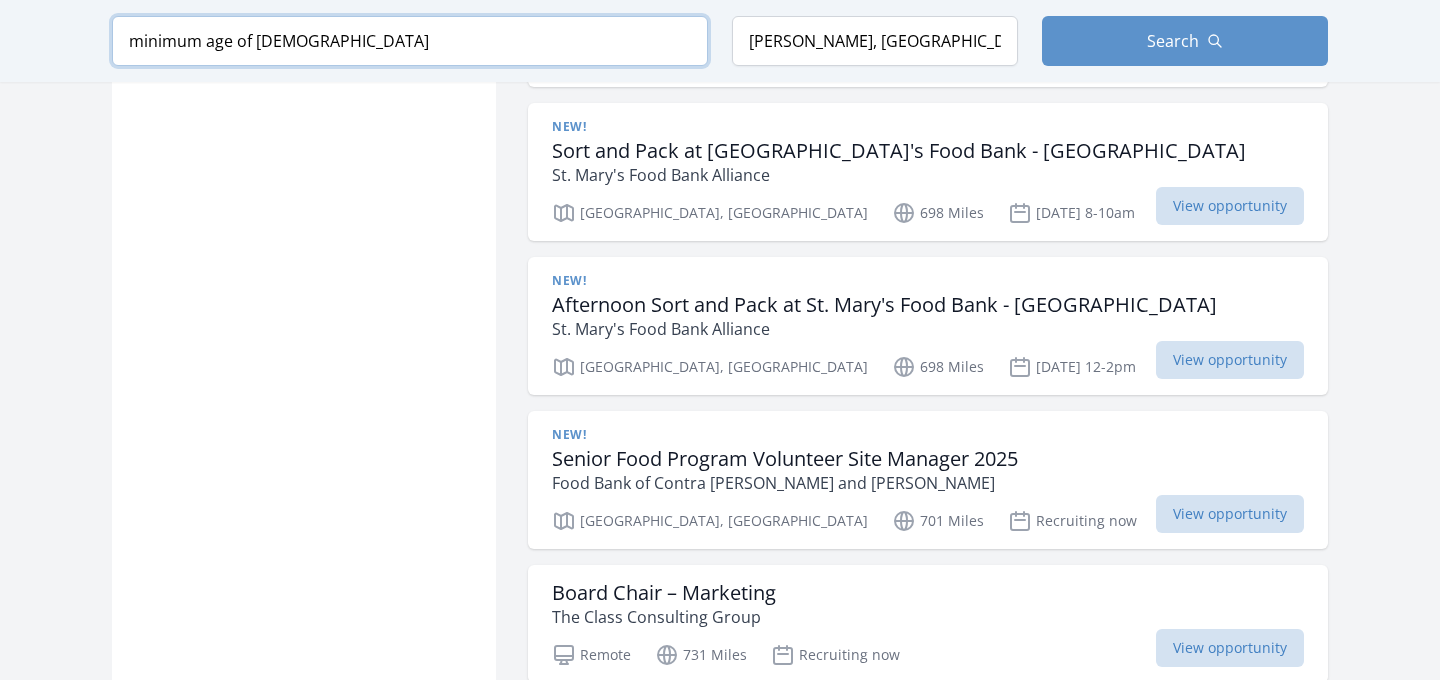 drag, startPoint x: 291, startPoint y: 39, endPoint x: 105, endPoint y: 37, distance: 186.01076 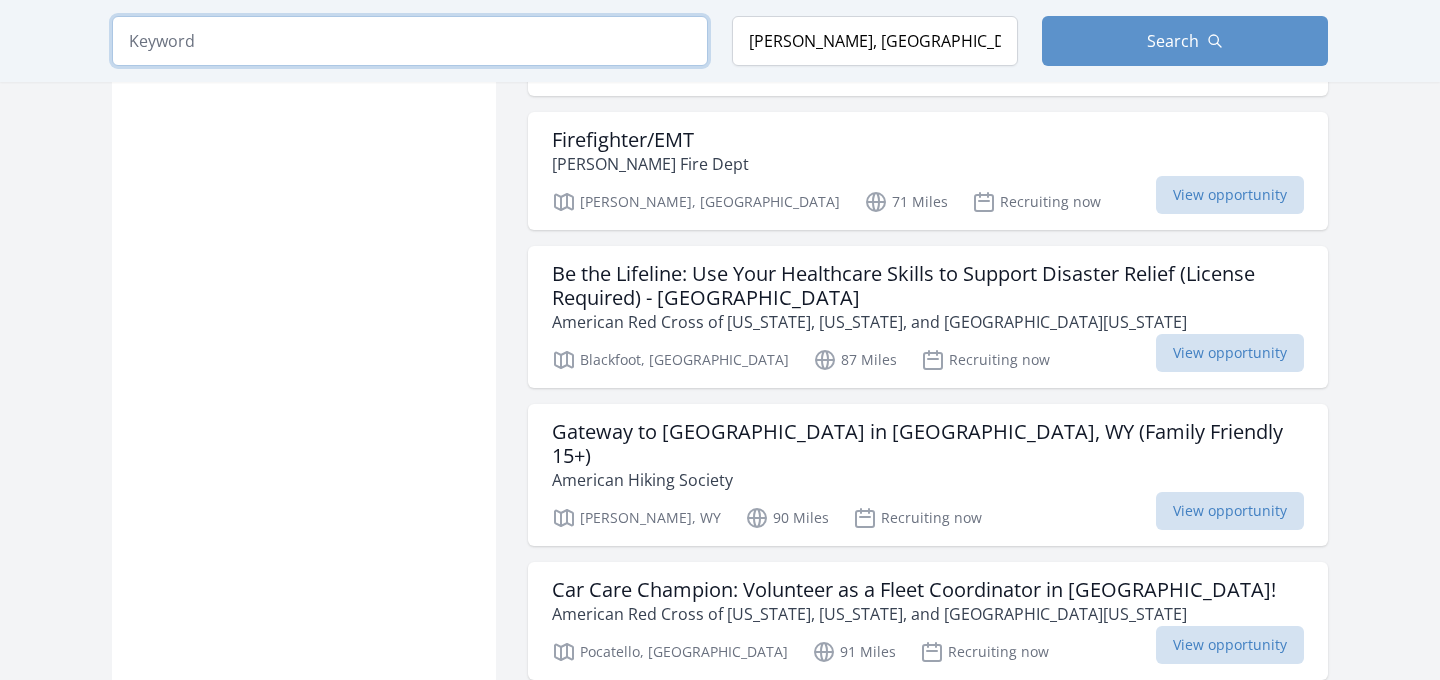 scroll, scrollTop: 1874, scrollLeft: 0, axis: vertical 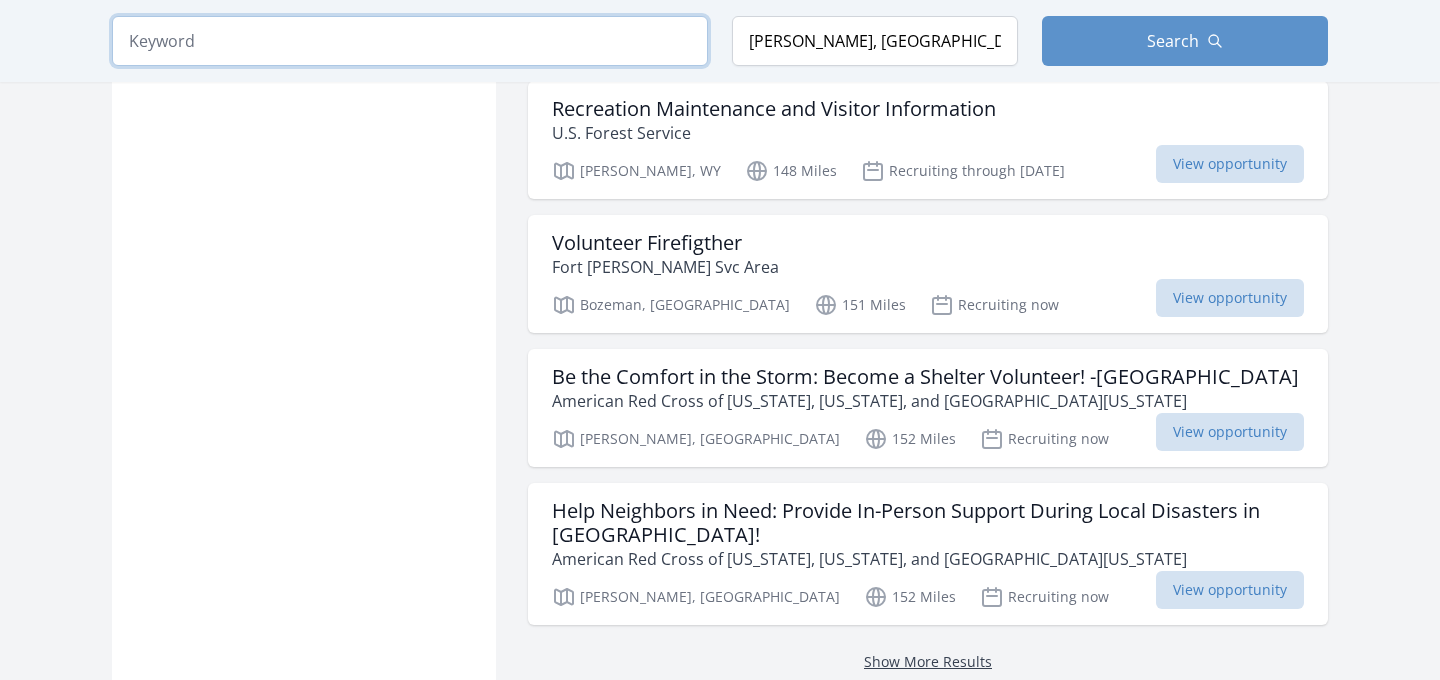 type 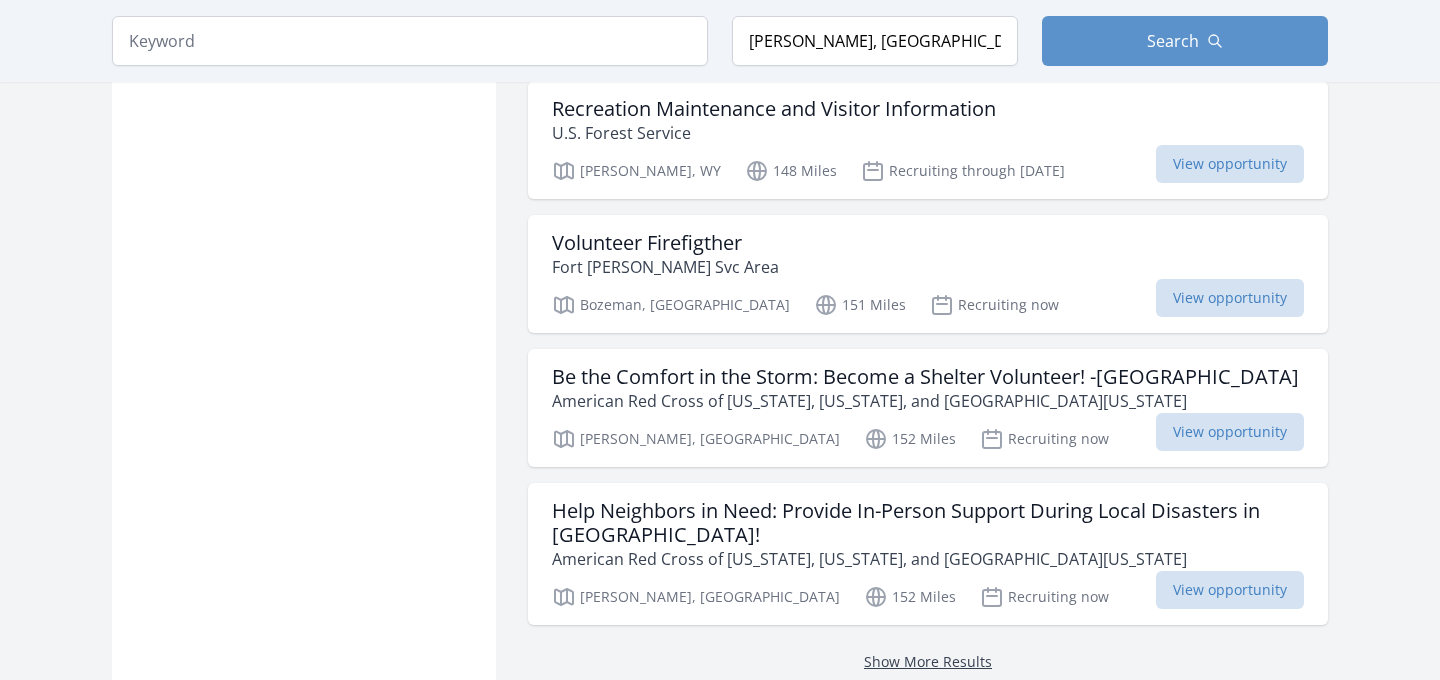 click on "Show More Results" at bounding box center [928, 661] 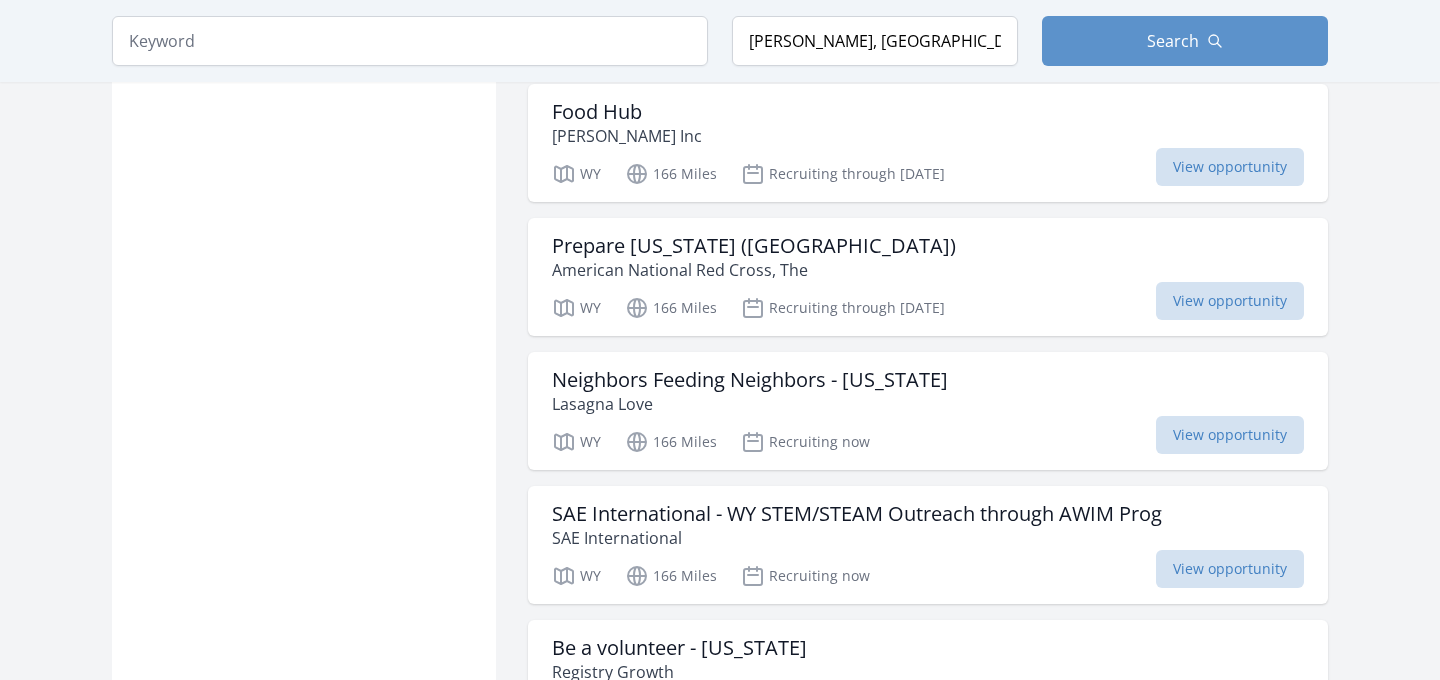 scroll, scrollTop: 6641, scrollLeft: 0, axis: vertical 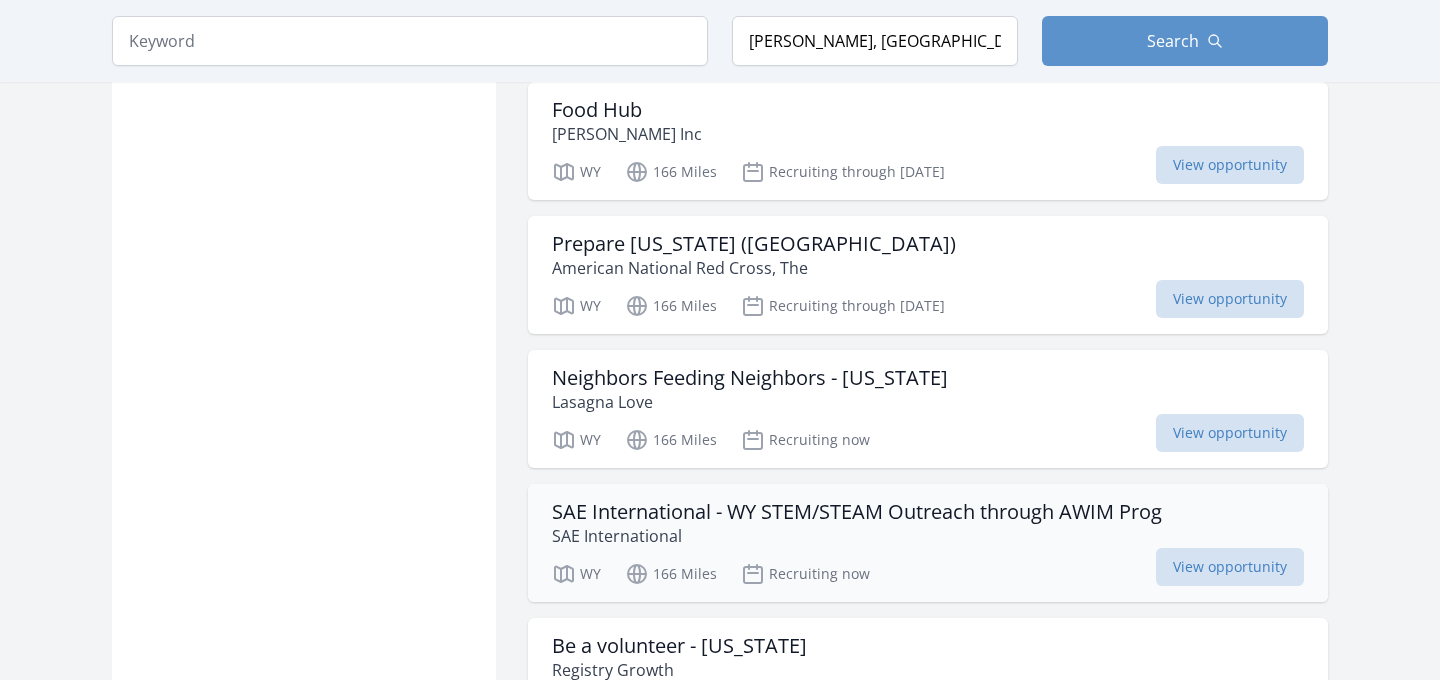 click on "SAE International - WY STEM/STEAM Outreach through AWIM Prog" at bounding box center (857, 512) 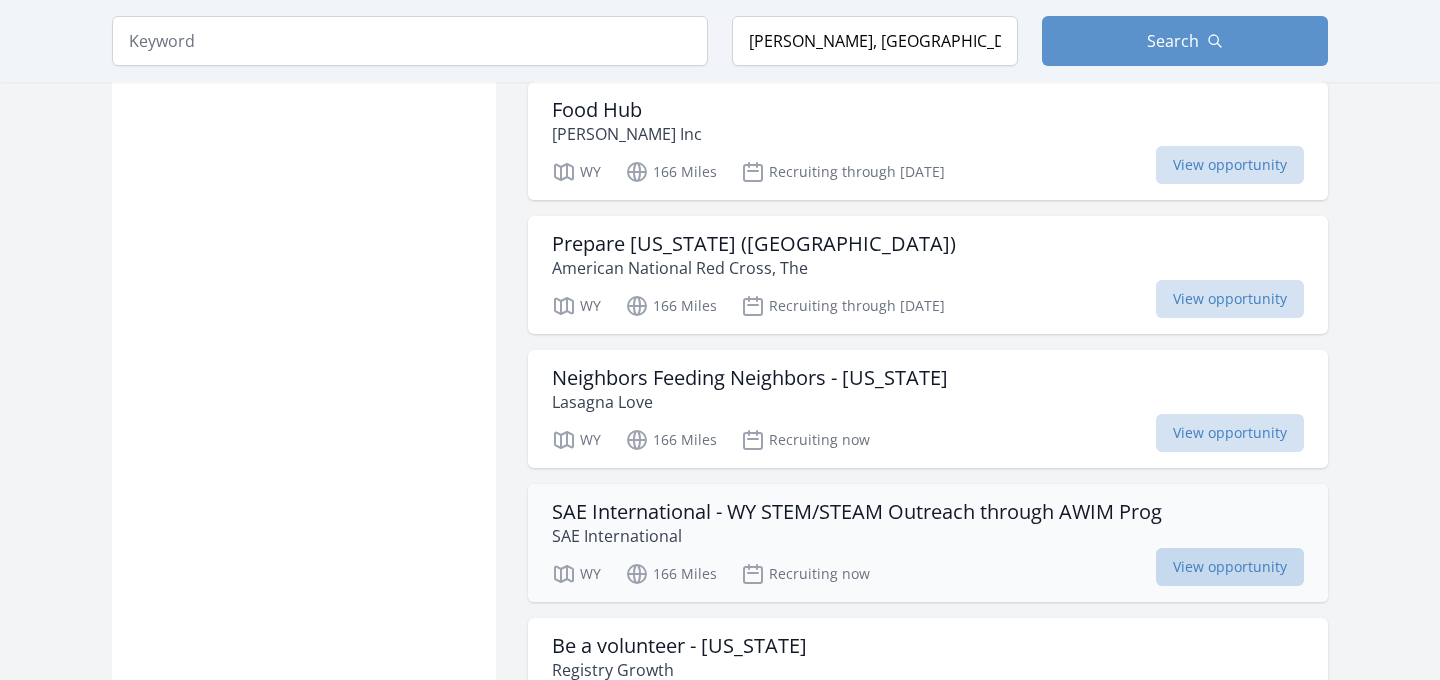 click on "View opportunity" at bounding box center (1230, 567) 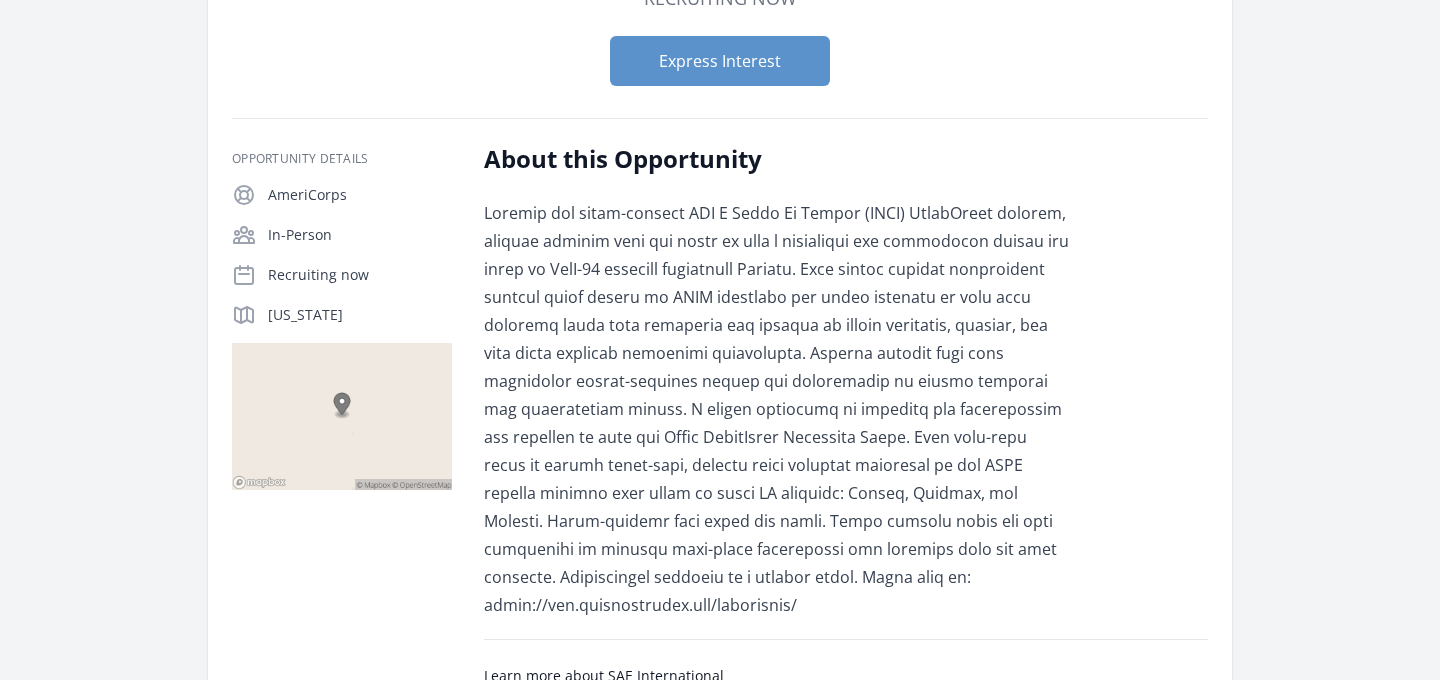 scroll, scrollTop: 279, scrollLeft: 0, axis: vertical 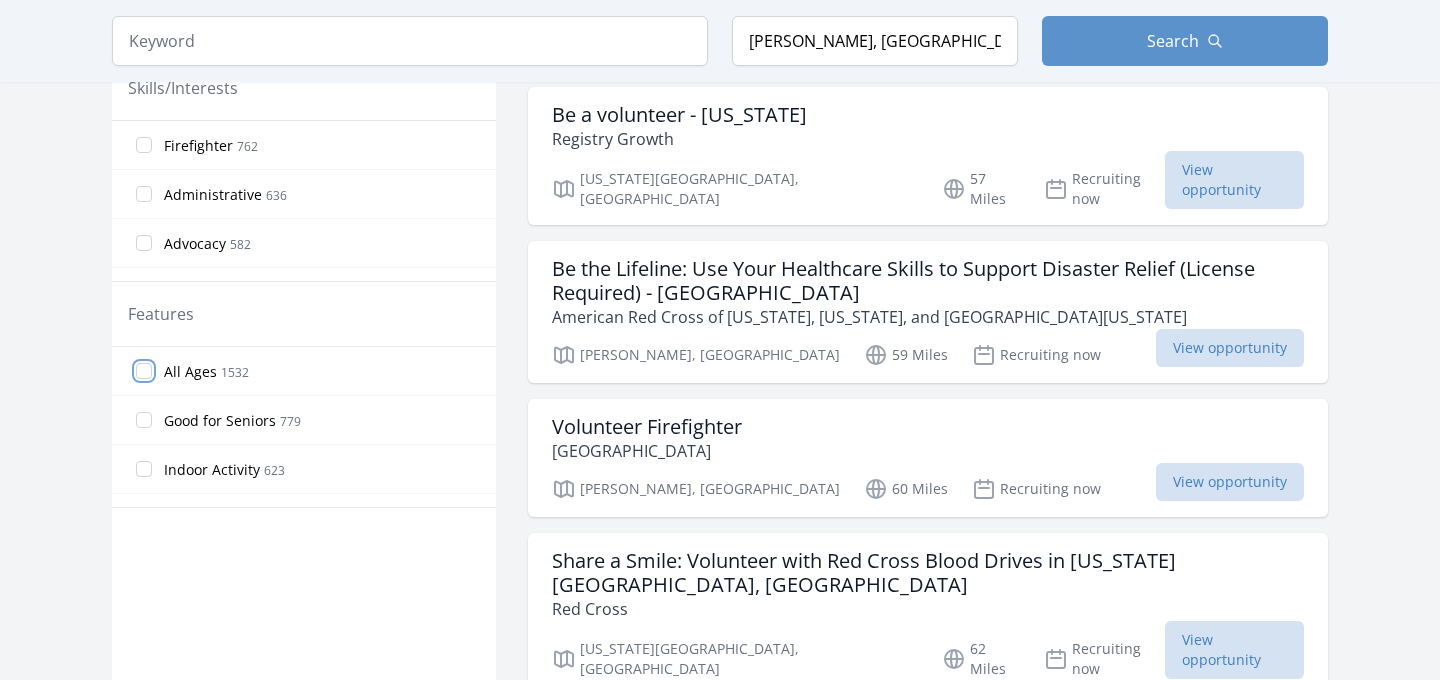 click on "All Ages   1532" at bounding box center [144, 371] 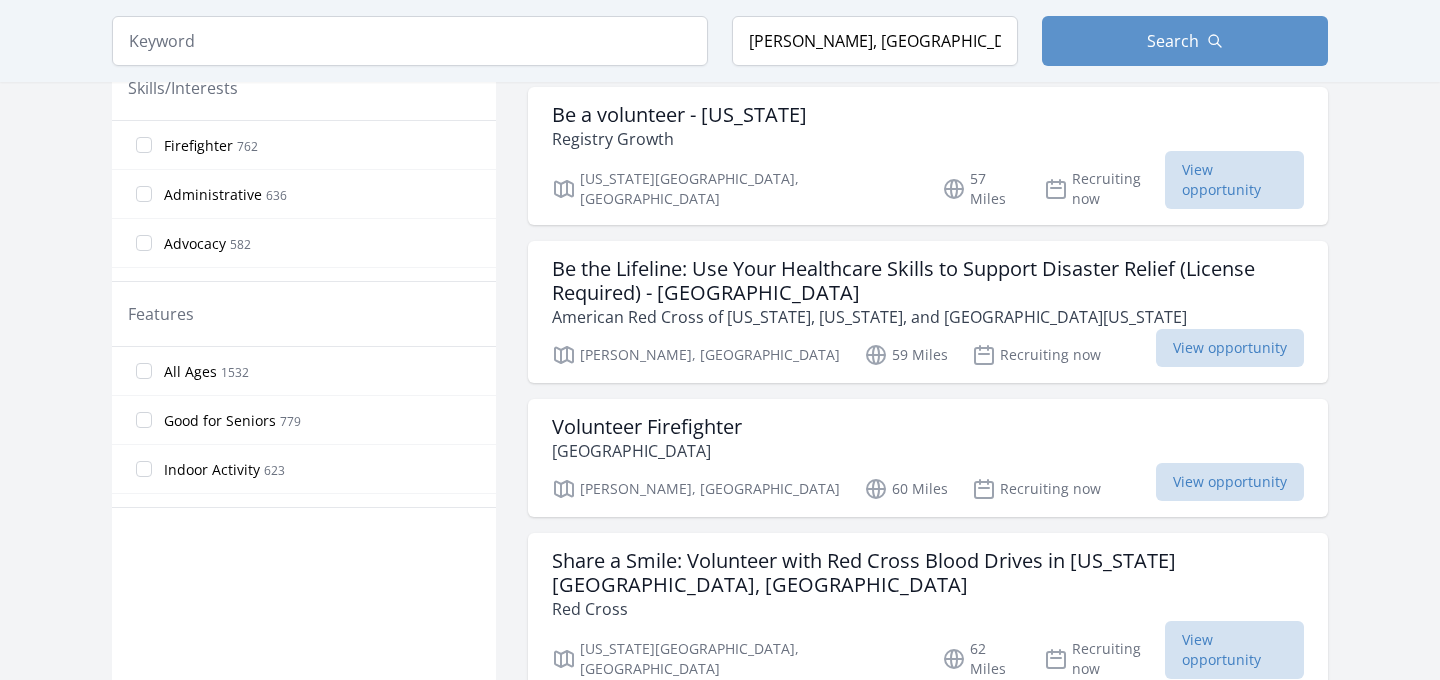 scroll, scrollTop: 920, scrollLeft: 0, axis: vertical 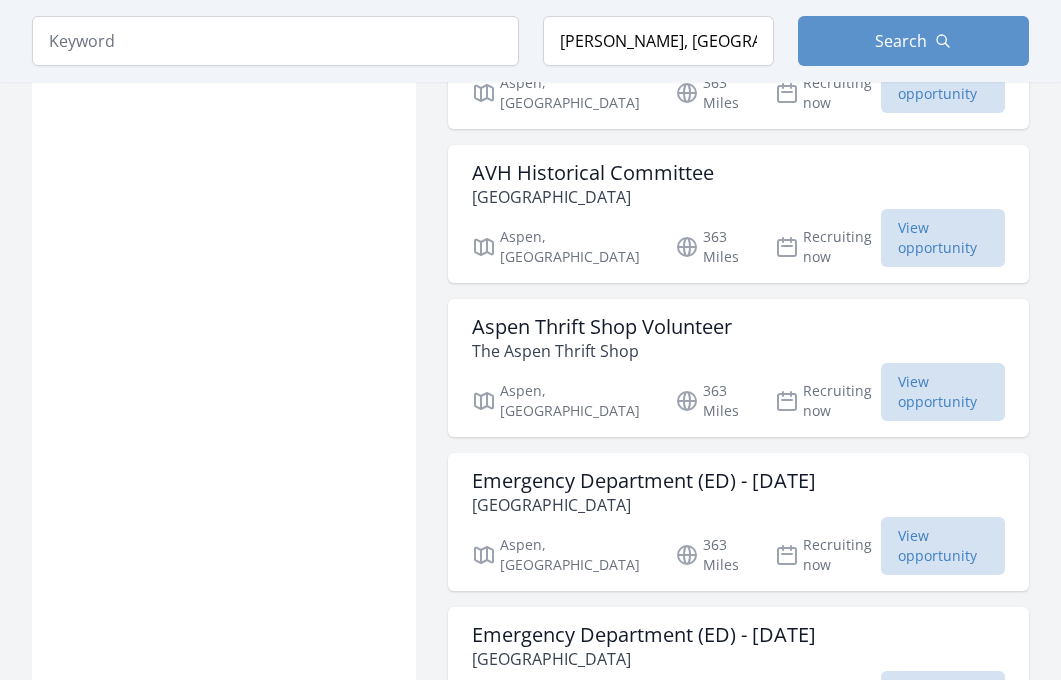 click on "Active filters
Clear filters
Within Any distance , 5 Miles , 20 Miles , 50 Miles , 100 Miles
In-Person or Remote:   Remote   In-Person   All
Commitment:   Ongoing   Event   All
Issue area   Hunger   356   Health & Wellness   202   Community Strengthening   164   Environment   136   Education   100   Seniors   85   Children & Youth   79   Disaster Response & Recovery   78   Arts & Culture   75   Animals   67   Family Services   59   Adult Education   31   Sports & Recreation   18   Veterans & Military Families   15   Civil Rights   11   Disabilities   9   Job Training & Employment   9   Literacy   6   Immigrant & Refugee Services   5     4" at bounding box center (224, -7819) 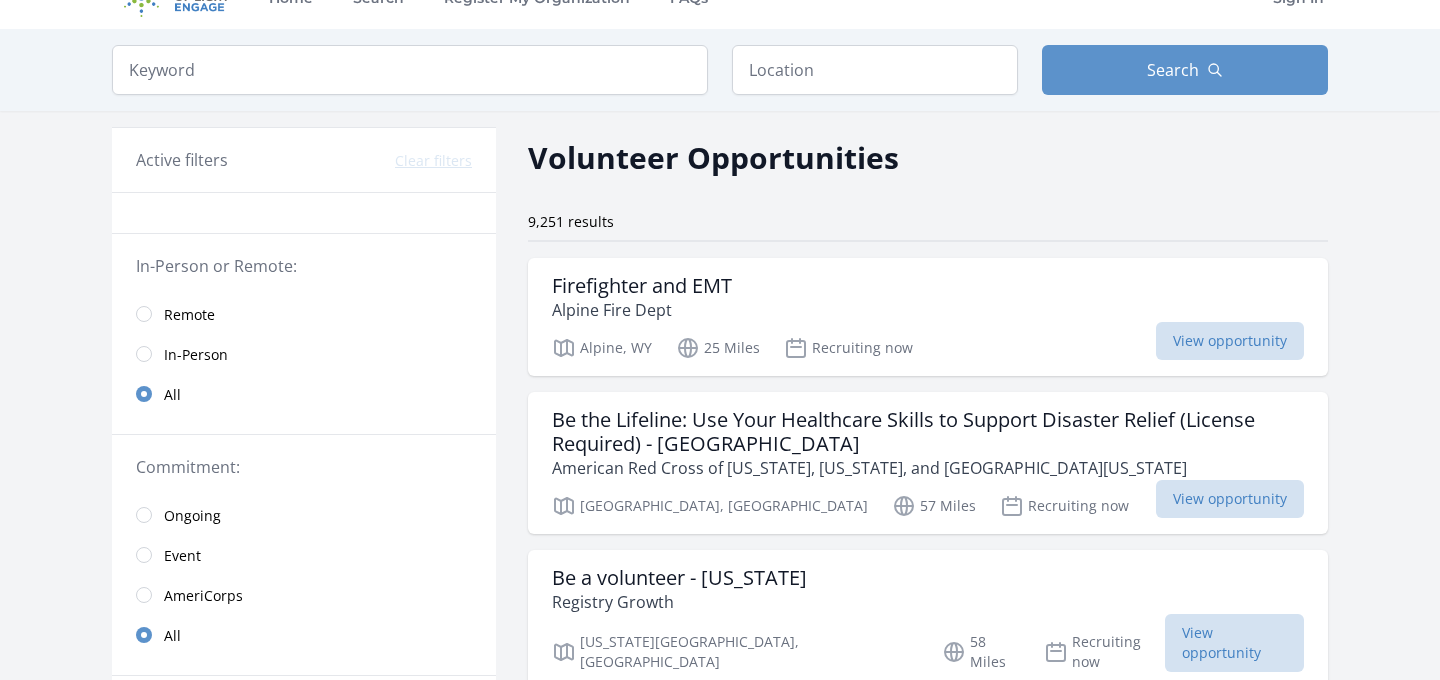 scroll, scrollTop: 0, scrollLeft: 0, axis: both 